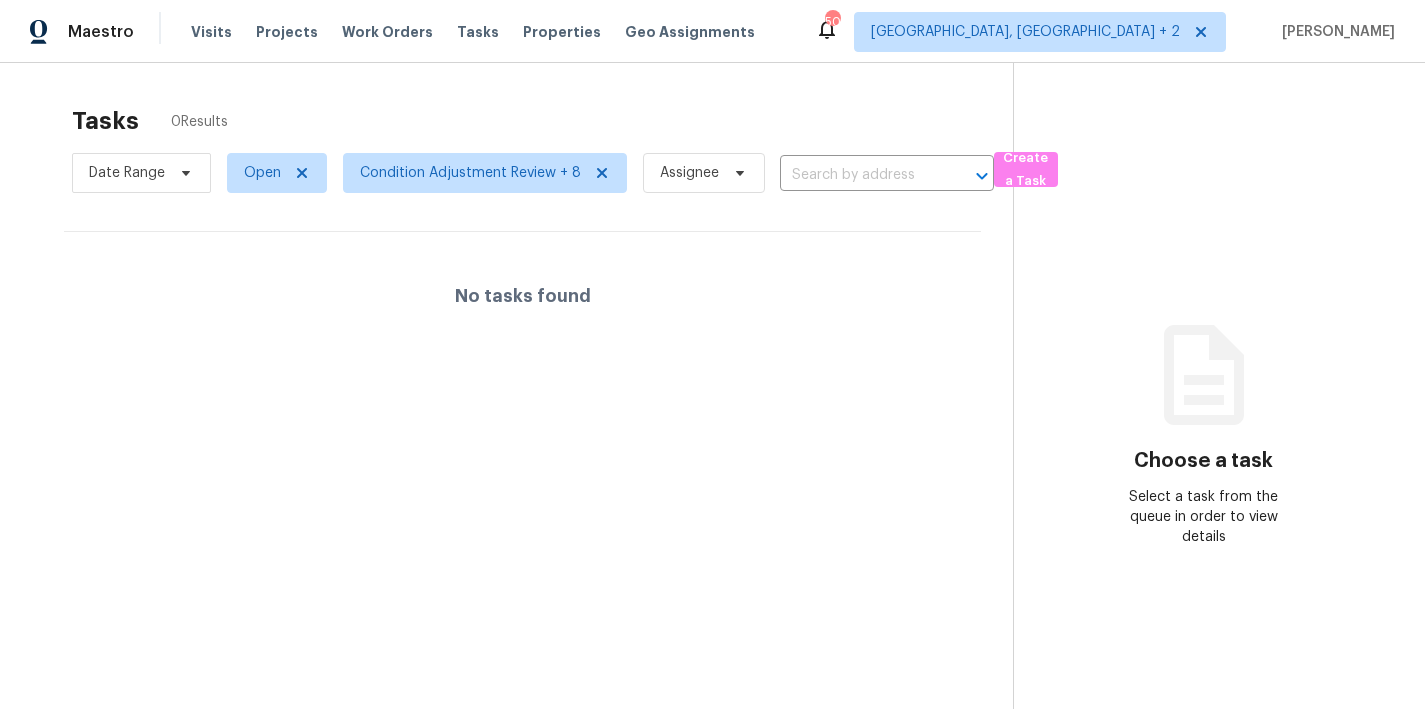 scroll, scrollTop: 0, scrollLeft: 0, axis: both 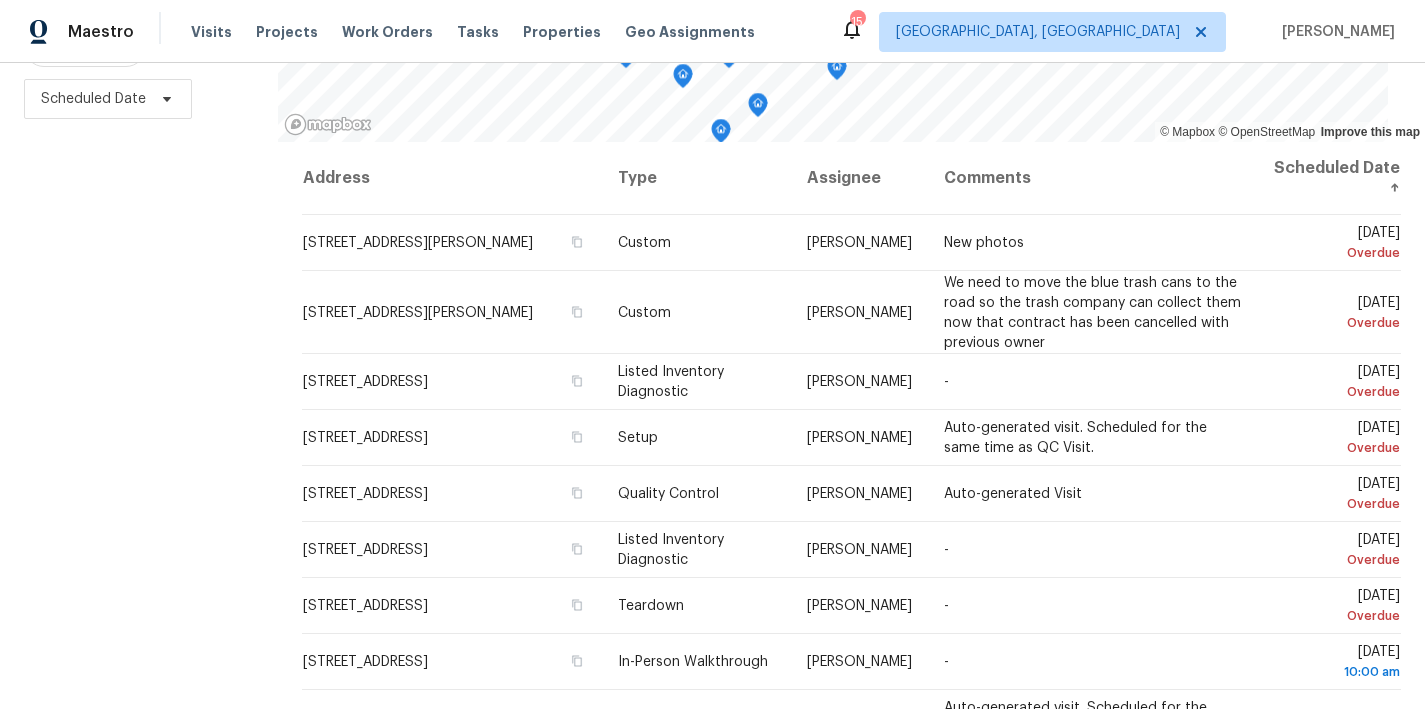 click on "Maestro Visits Projects Work Orders Tasks Properties Geo Assignments 15 Greenville, SC Nicholas Russell" at bounding box center [712, 31] 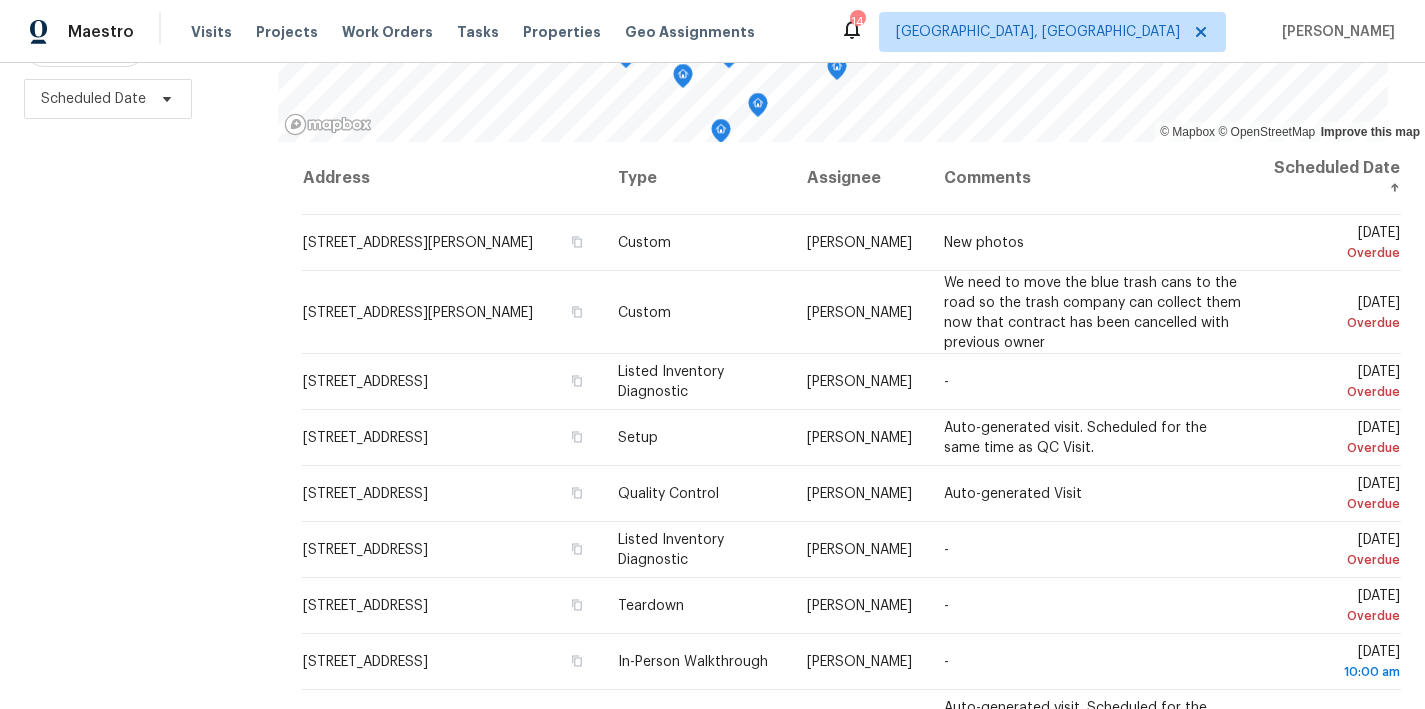 click on "Filters Reset ​ Type Assignee Scheduled Date" at bounding box center [139, 275] 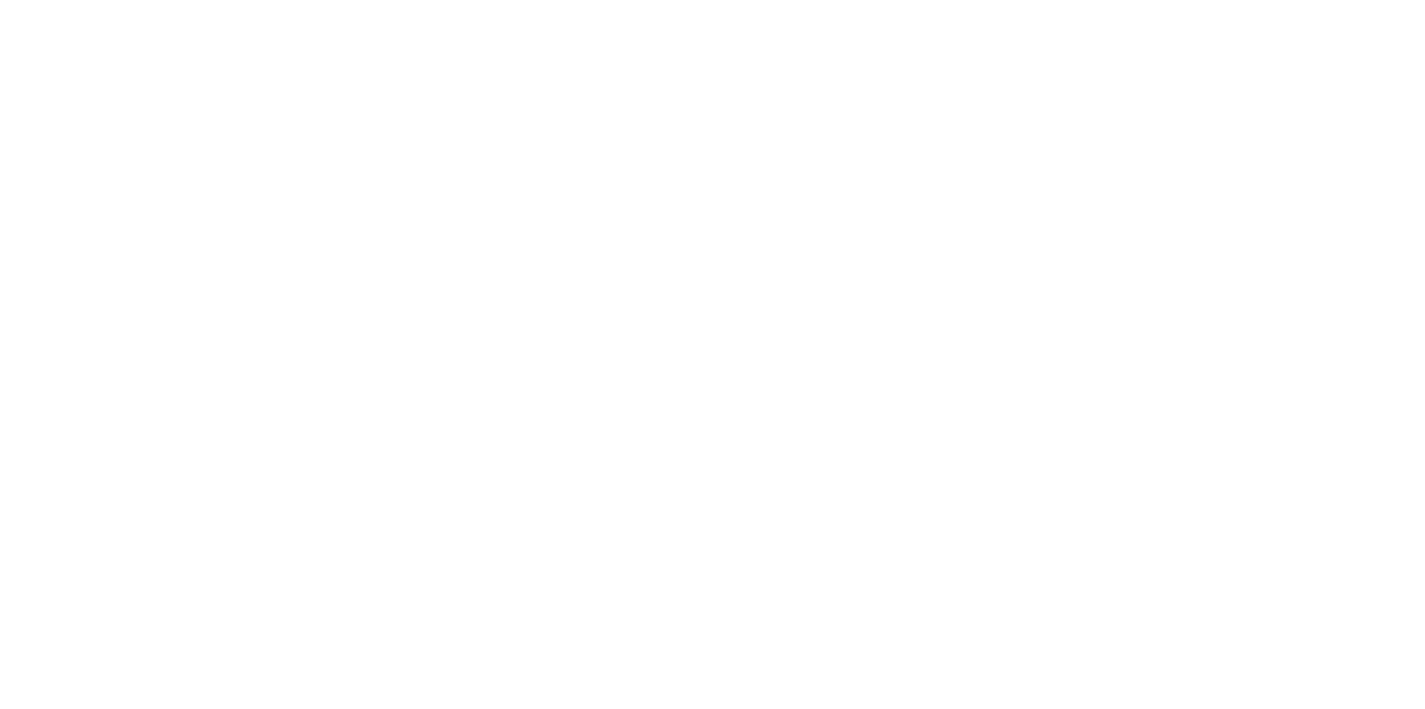 scroll, scrollTop: 0, scrollLeft: 0, axis: both 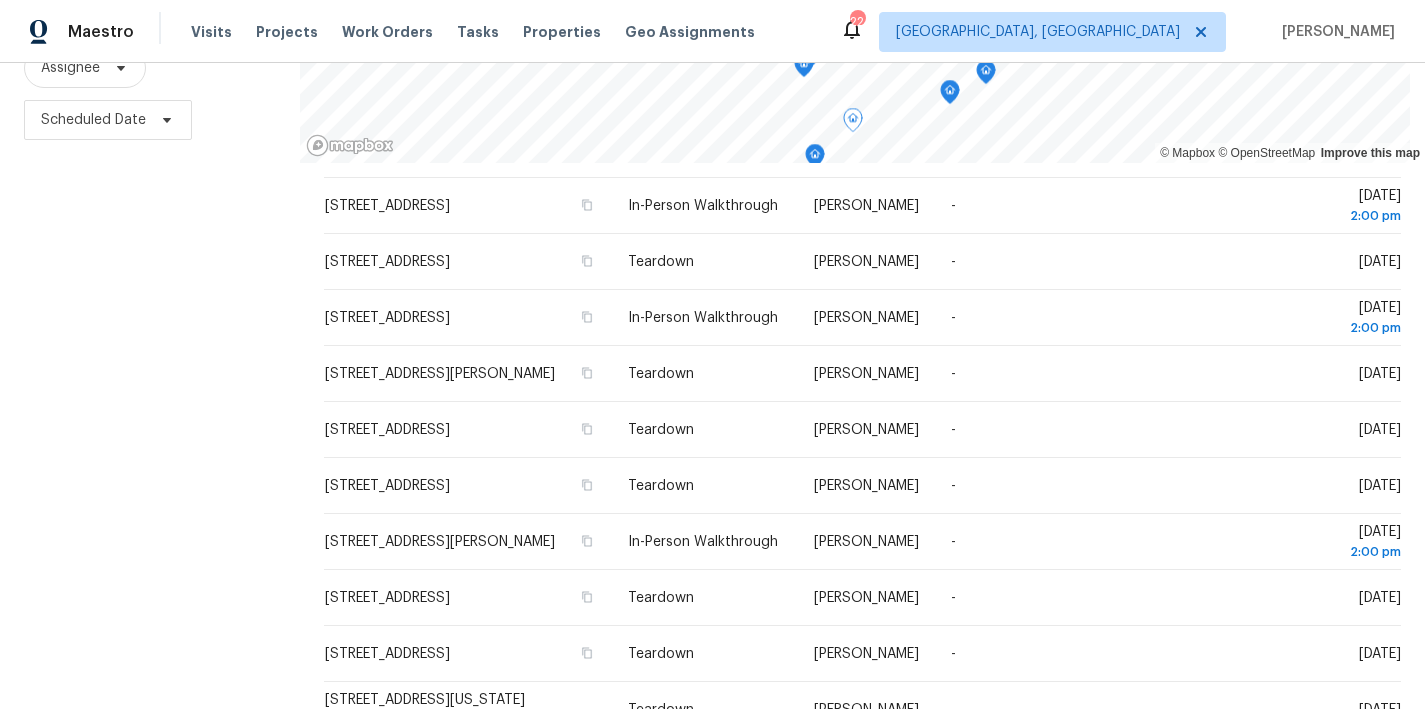 click on "Filters Reset ​ Type Assignee Scheduled Date" at bounding box center [150, 296] 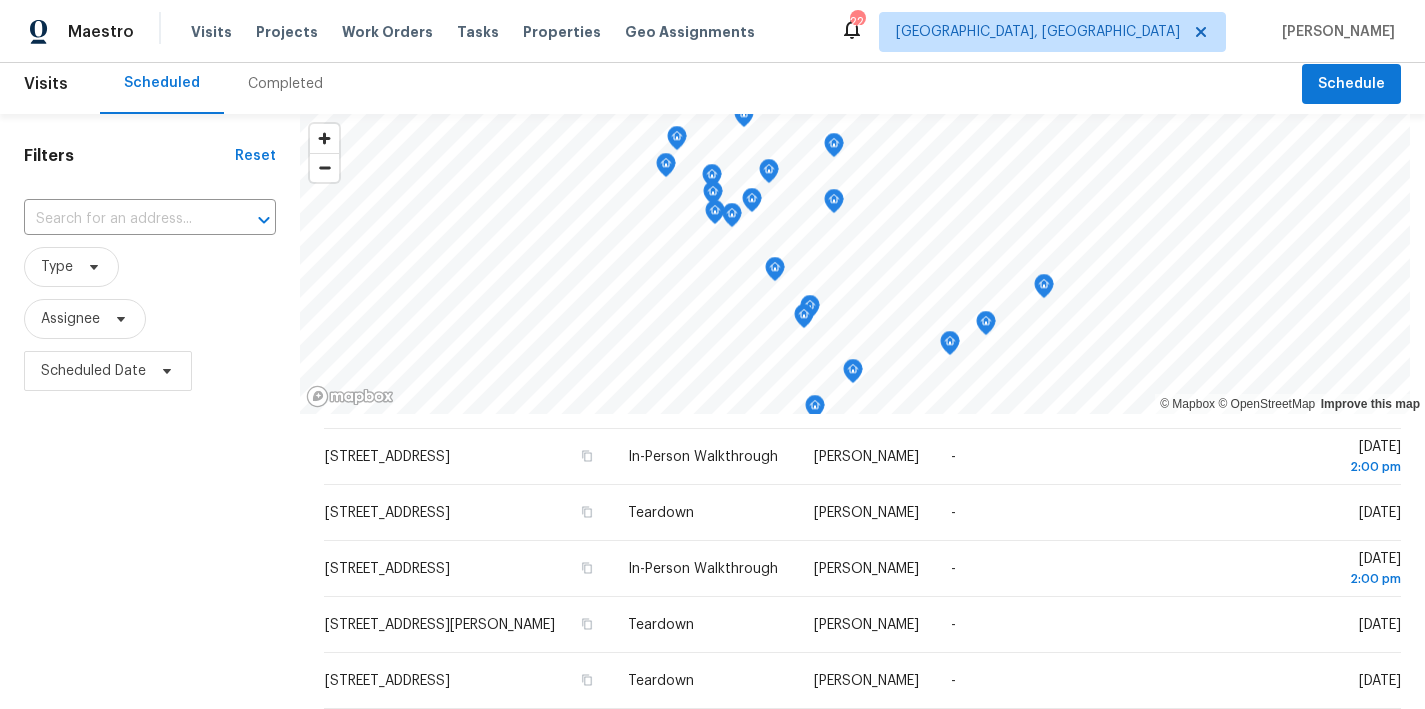 scroll, scrollTop: 0, scrollLeft: 0, axis: both 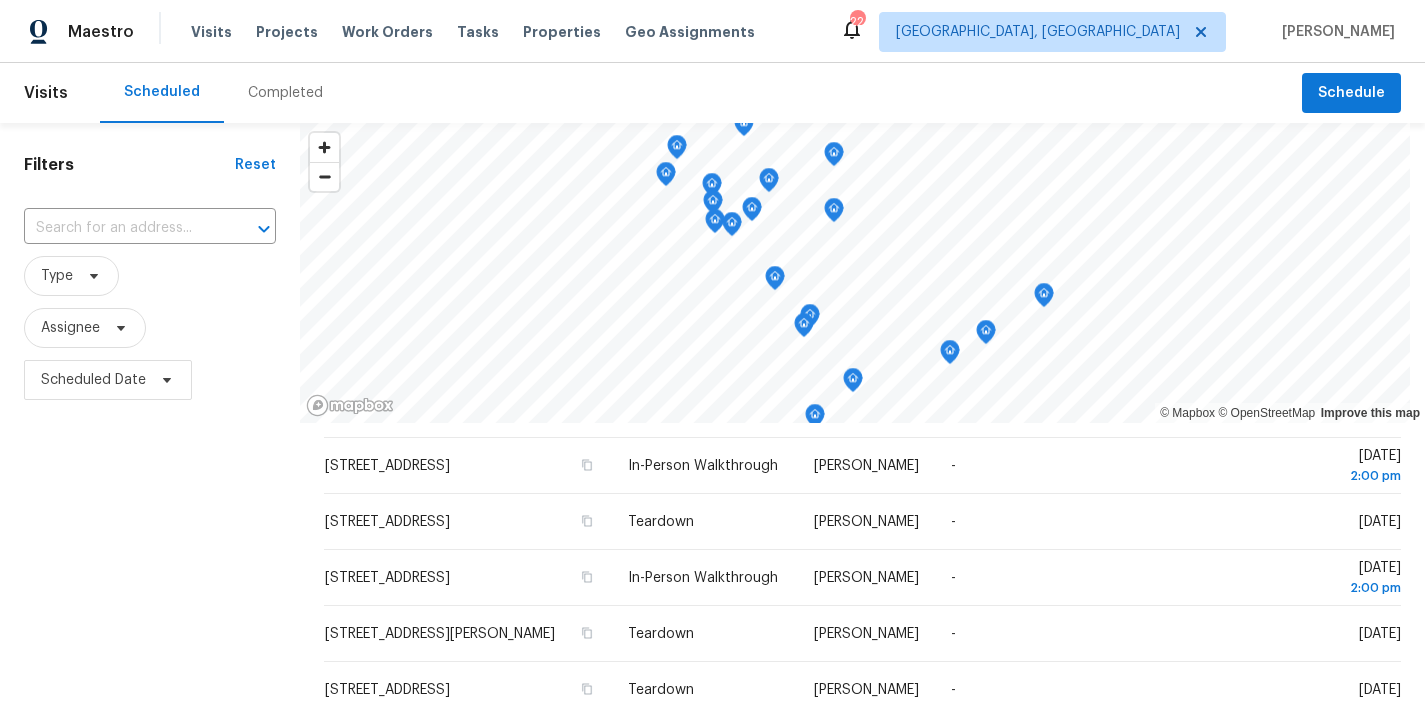 click on "Scheduled Completed" at bounding box center [701, 93] 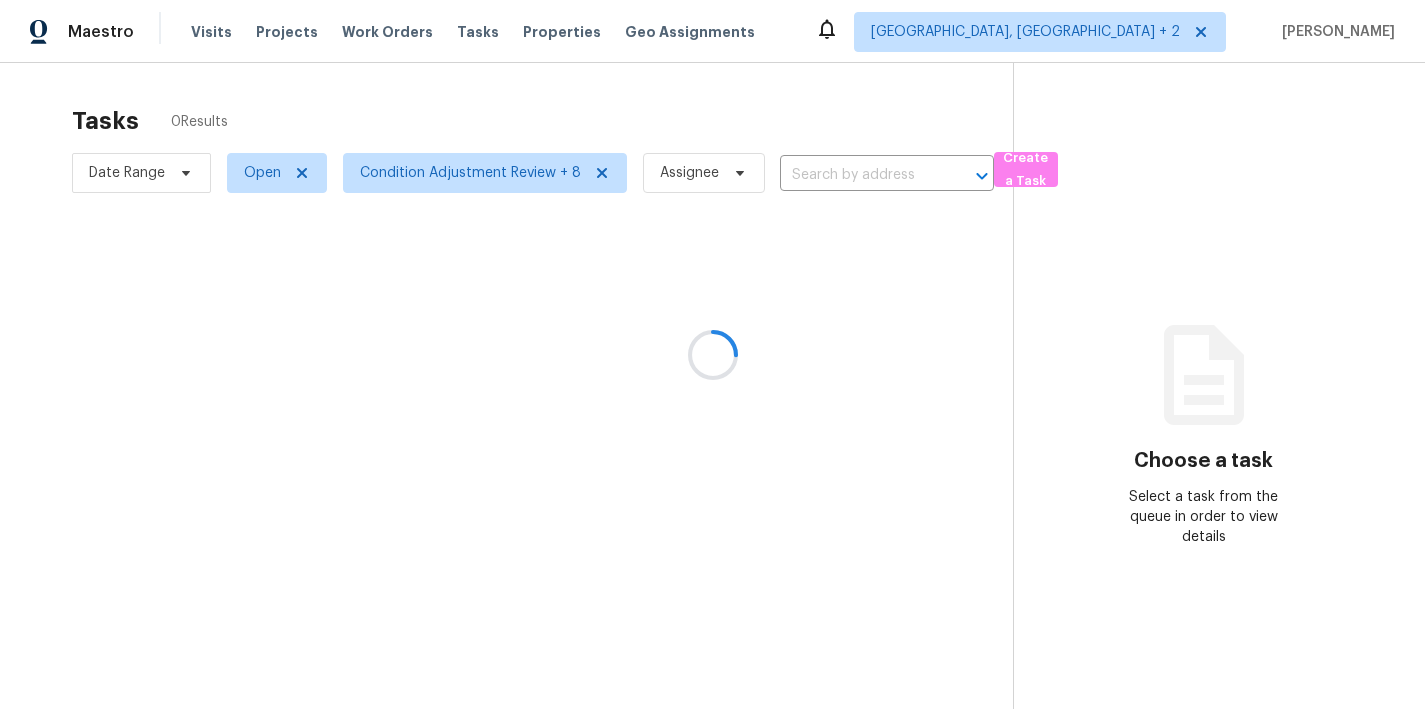 scroll, scrollTop: 0, scrollLeft: 0, axis: both 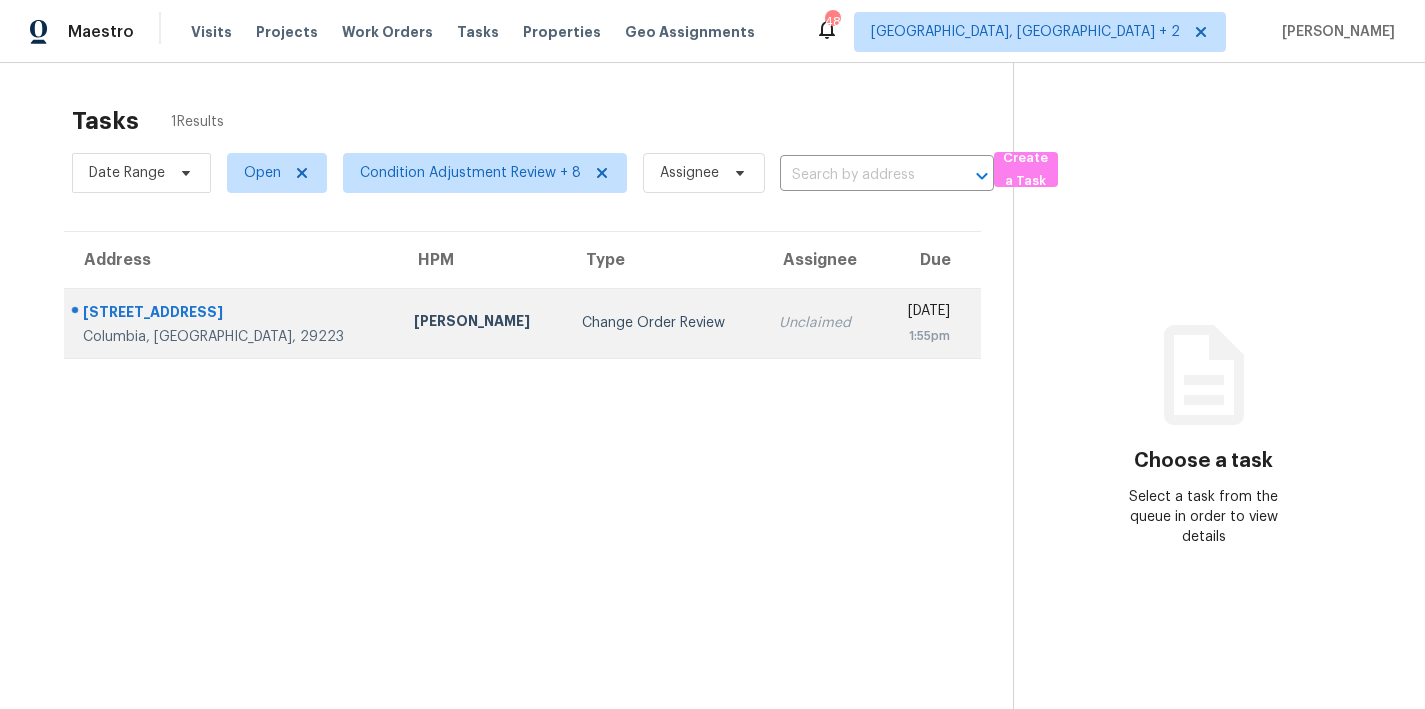 click on "Change Order Review" at bounding box center (665, 323) 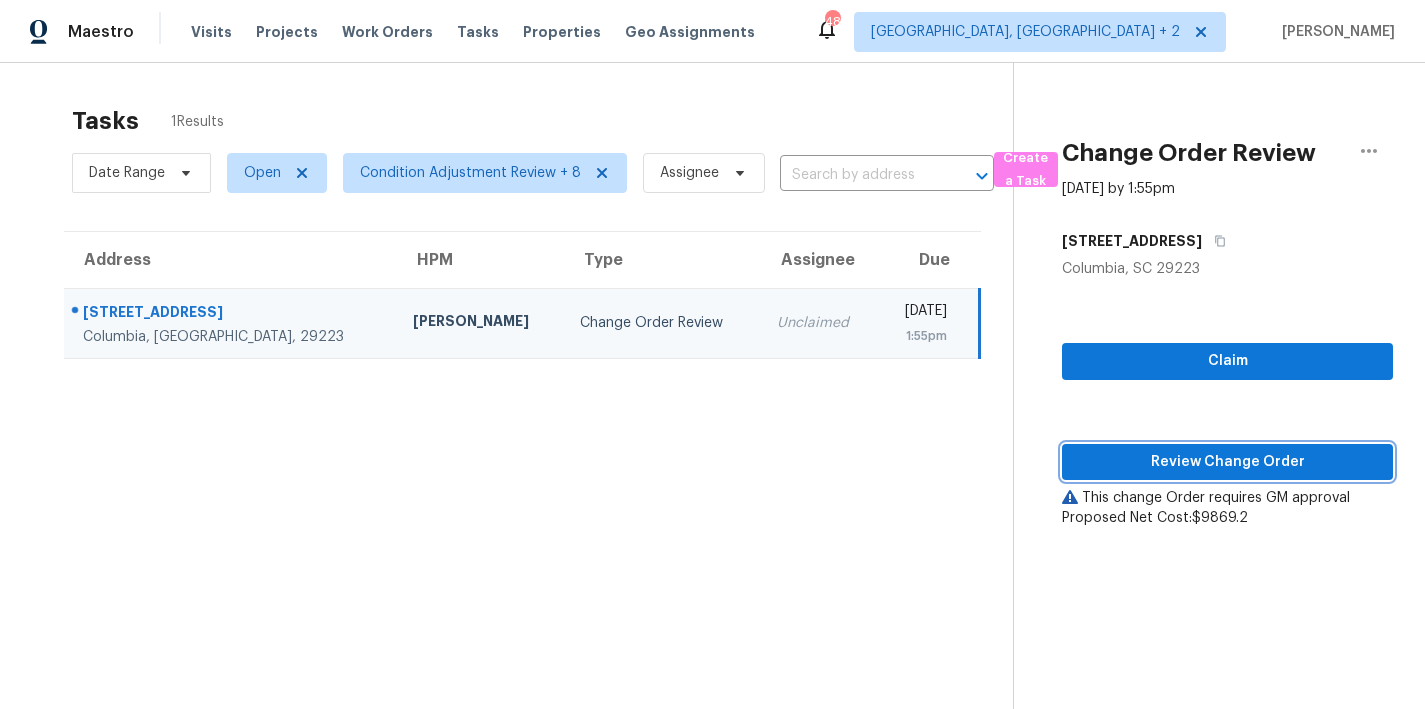 click on "Review Change Order" at bounding box center [1227, 462] 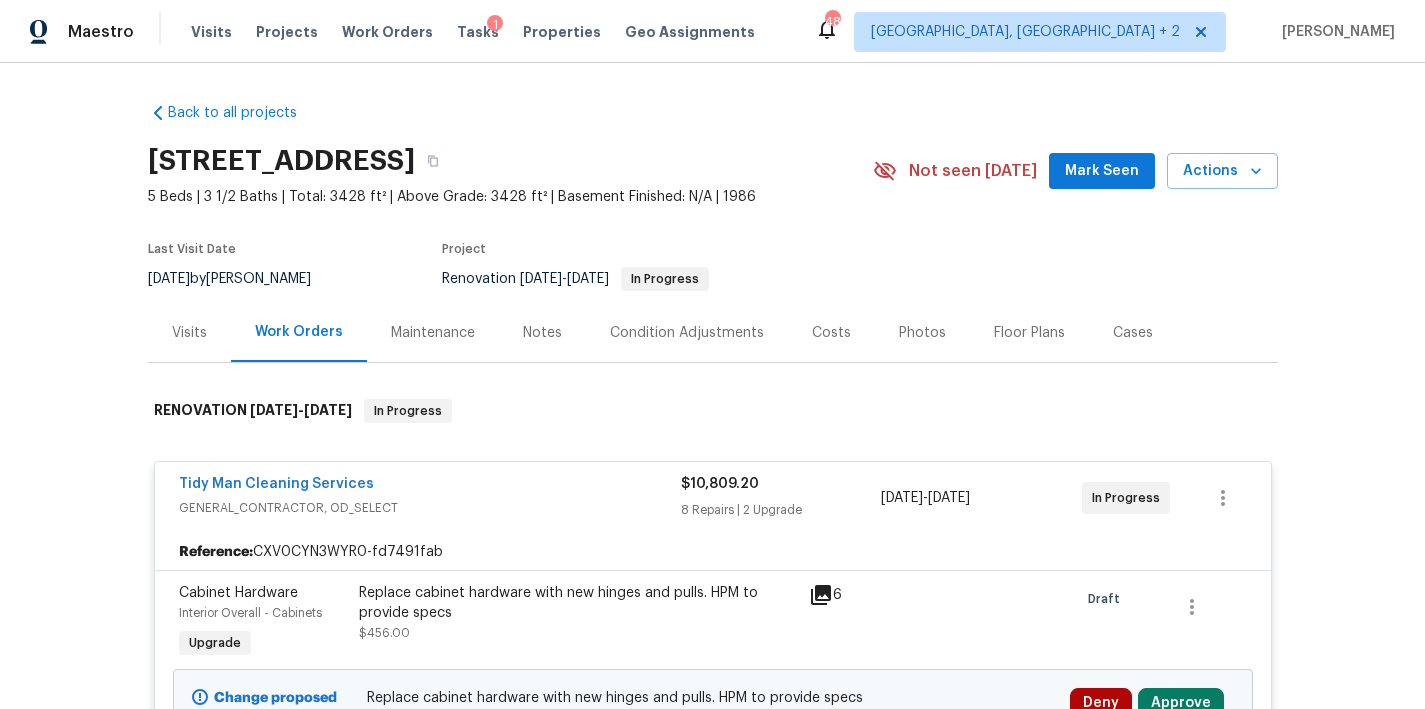 click on "Costs" at bounding box center [831, 333] 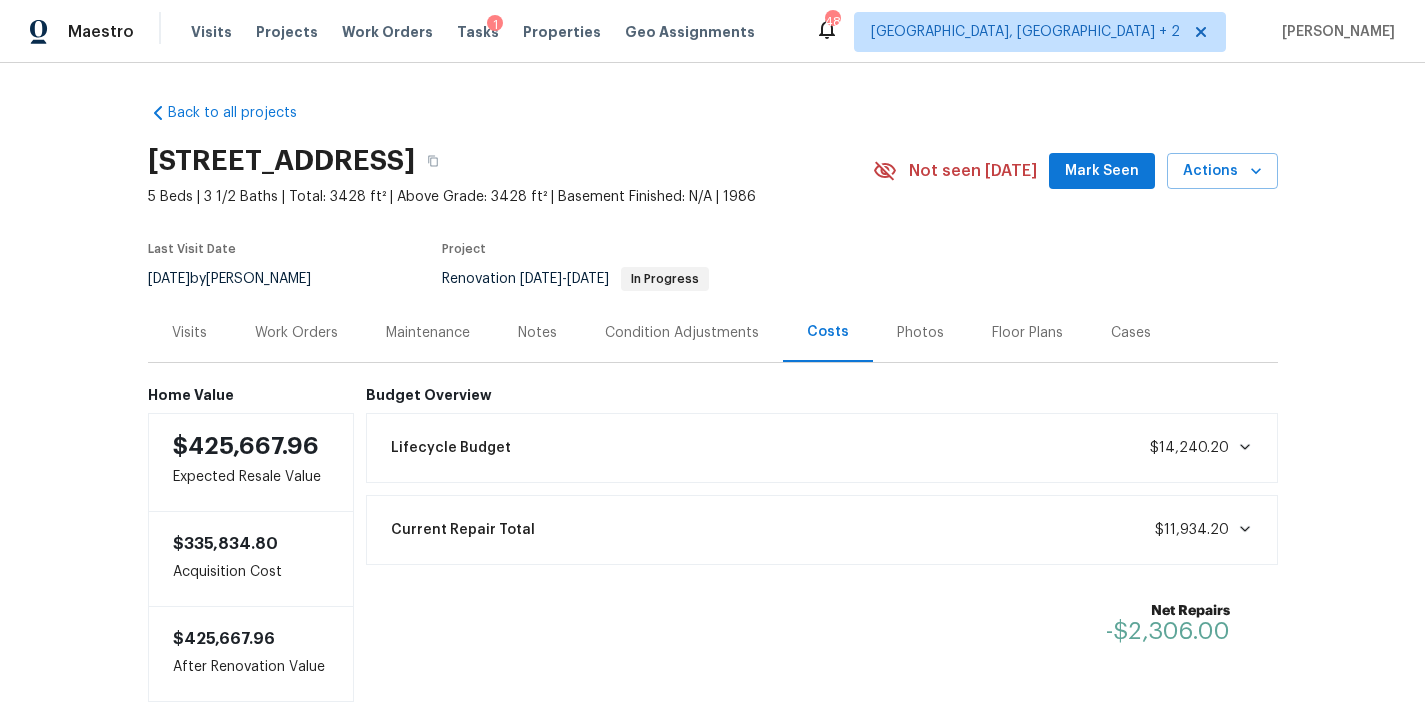 click on "Notes" at bounding box center (537, 333) 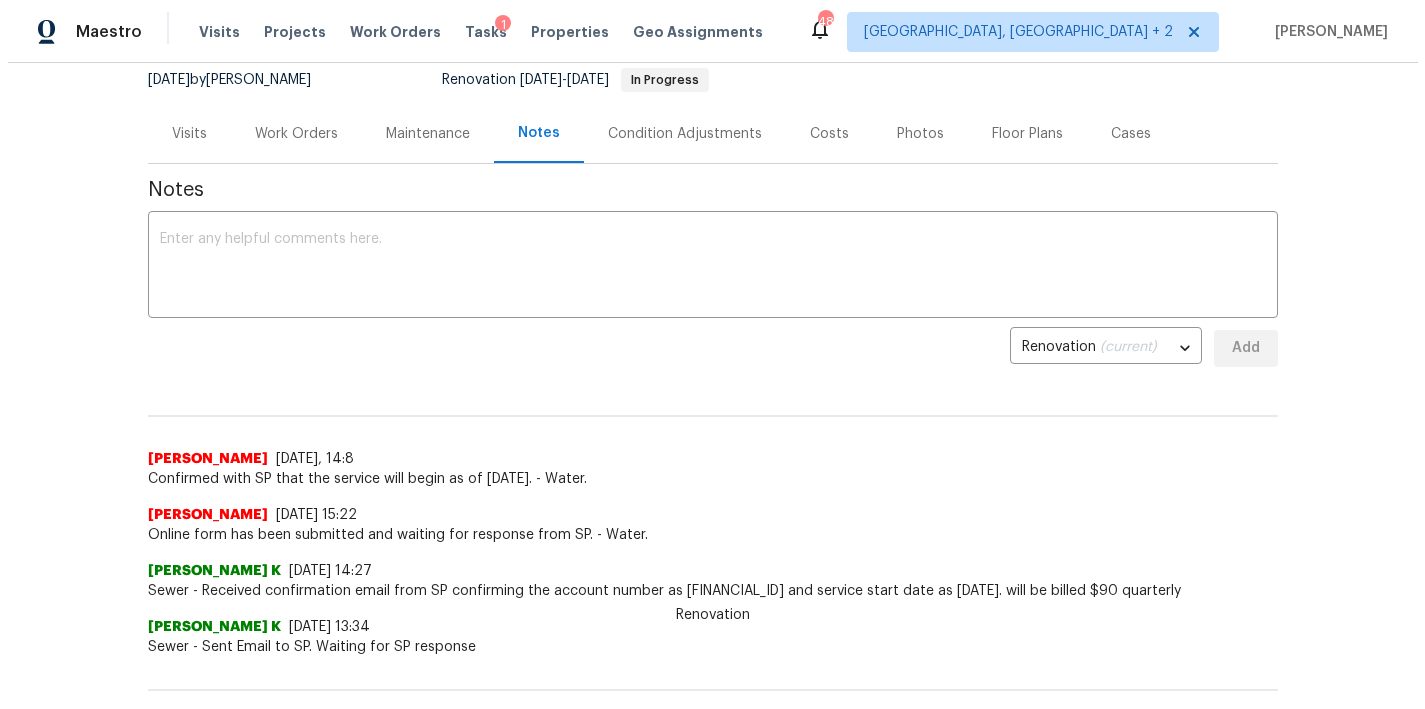 scroll, scrollTop: 0, scrollLeft: 0, axis: both 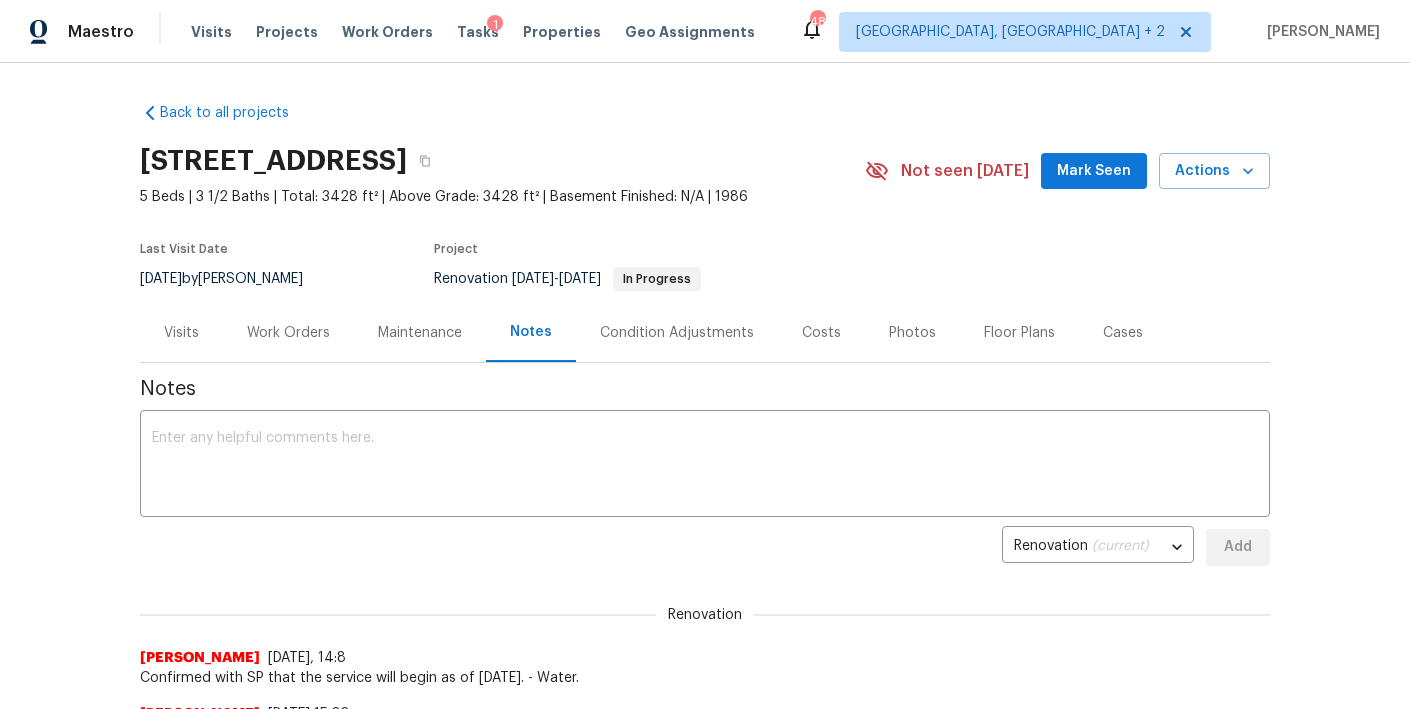 click on "Work Orders" at bounding box center [288, 333] 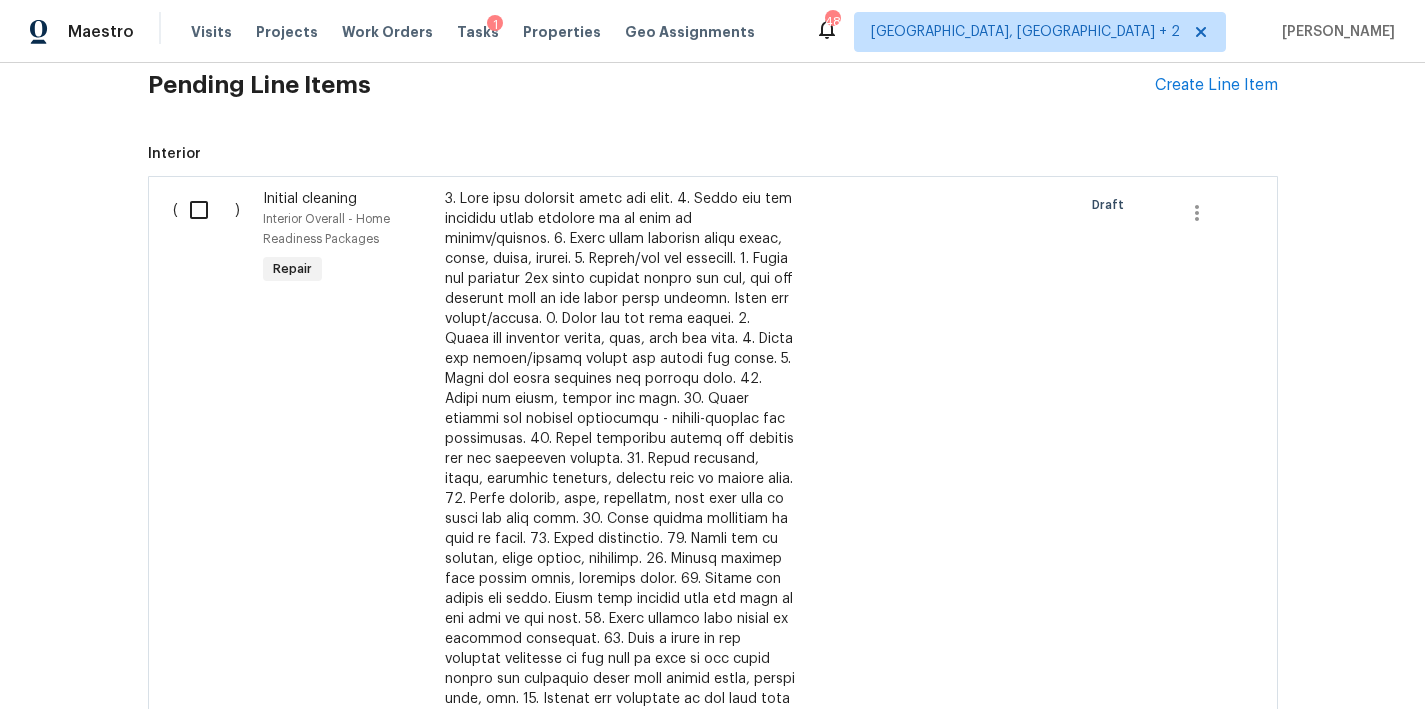 scroll, scrollTop: 1203, scrollLeft: 0, axis: vertical 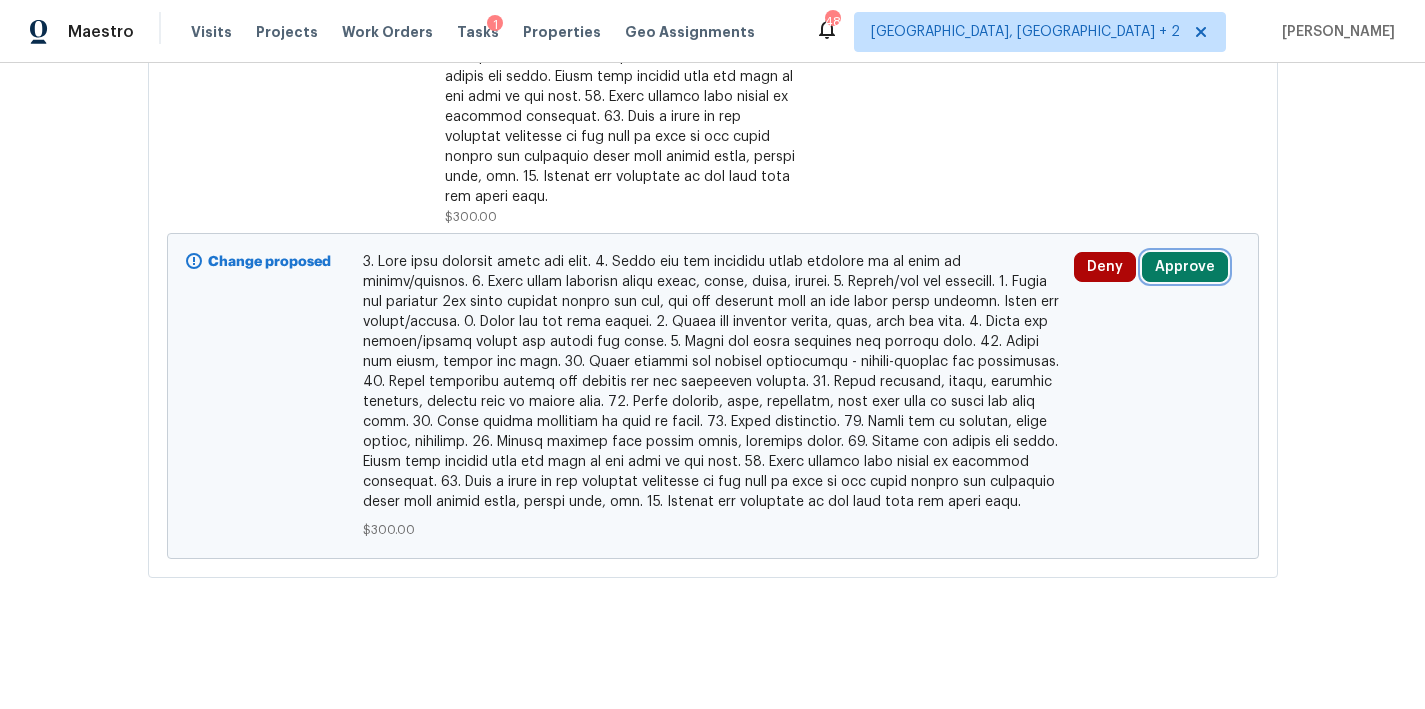 click on "Approve" at bounding box center [1185, 267] 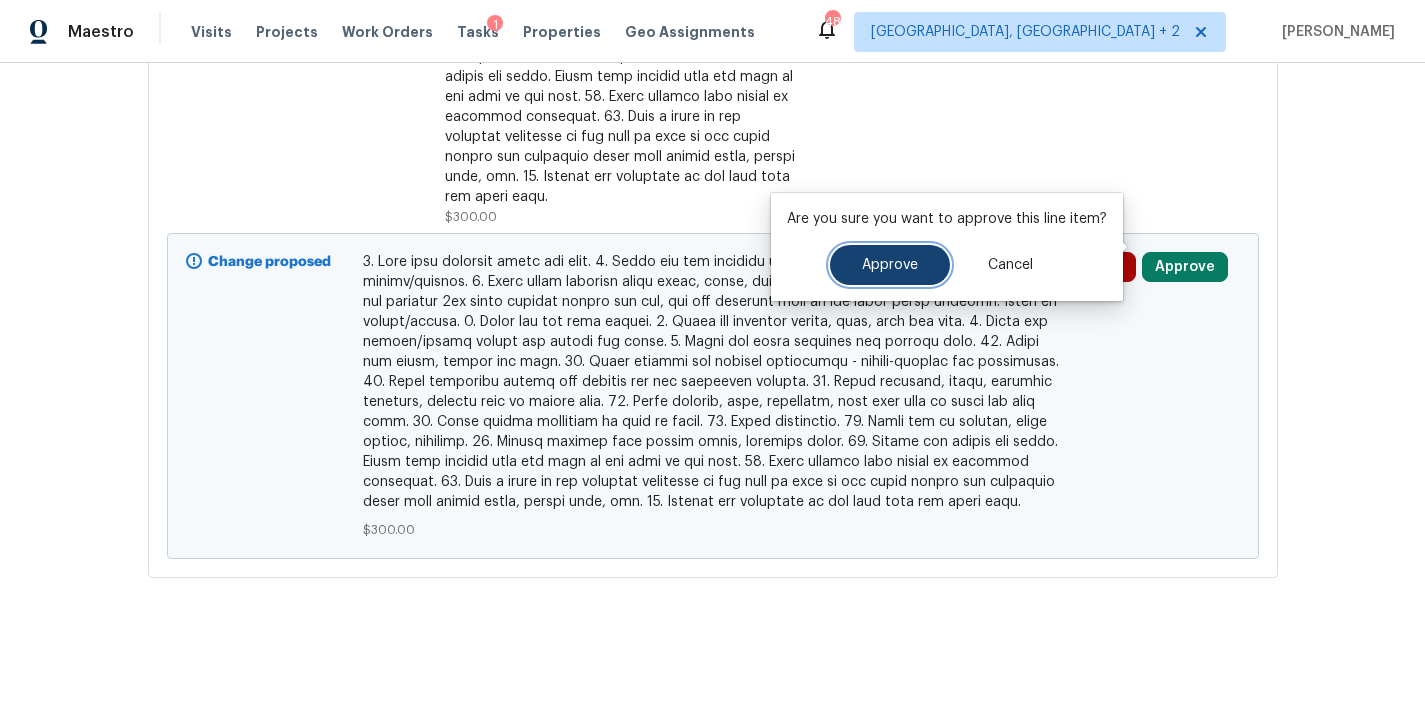 click on "Approve" at bounding box center (890, 265) 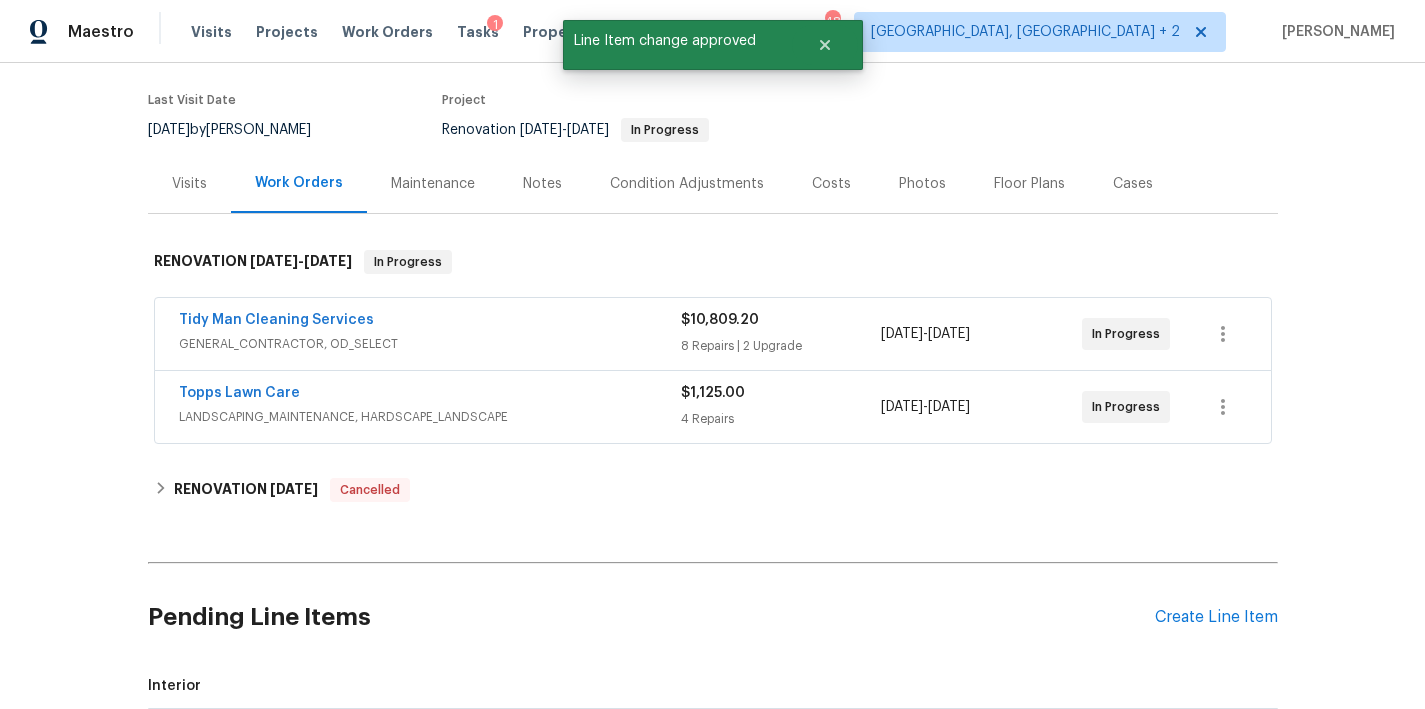 scroll, scrollTop: 46, scrollLeft: 0, axis: vertical 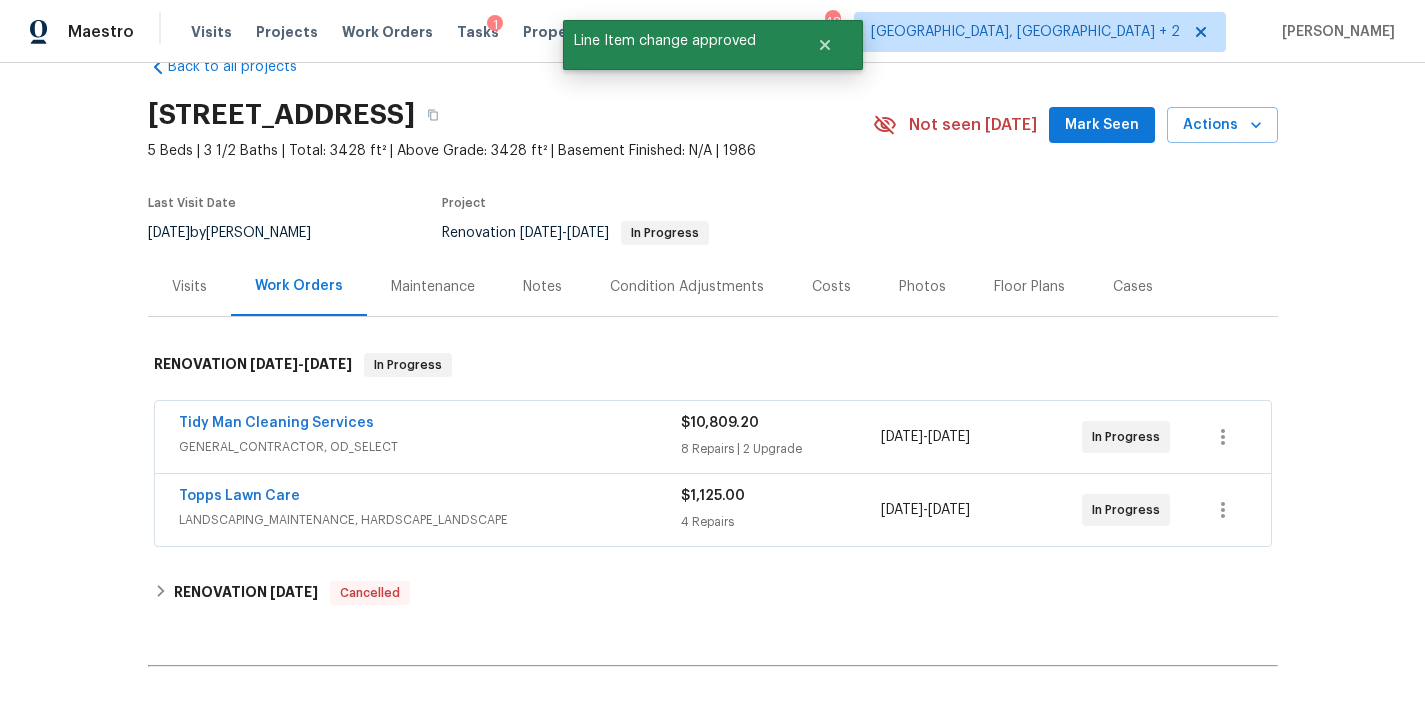 click on "Tidy Man Cleaning Services" at bounding box center (430, 425) 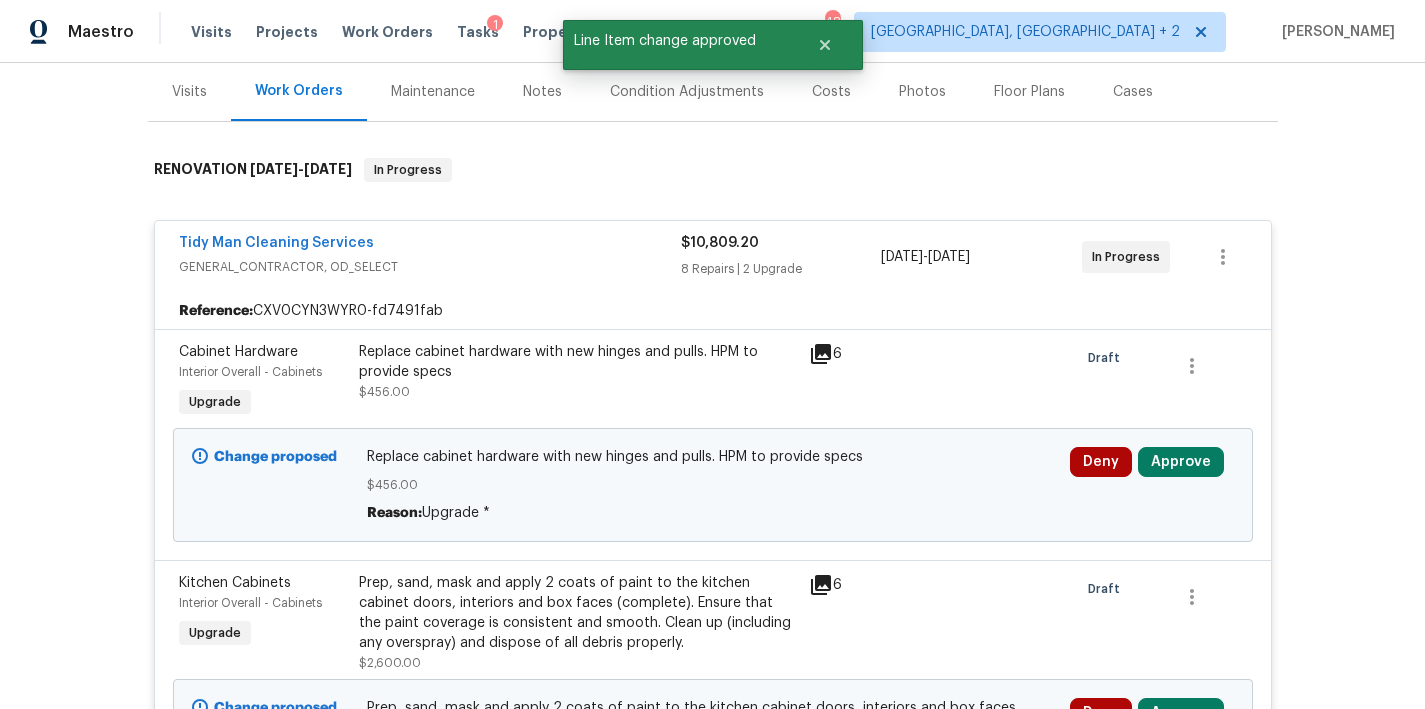 scroll, scrollTop: 245, scrollLeft: 0, axis: vertical 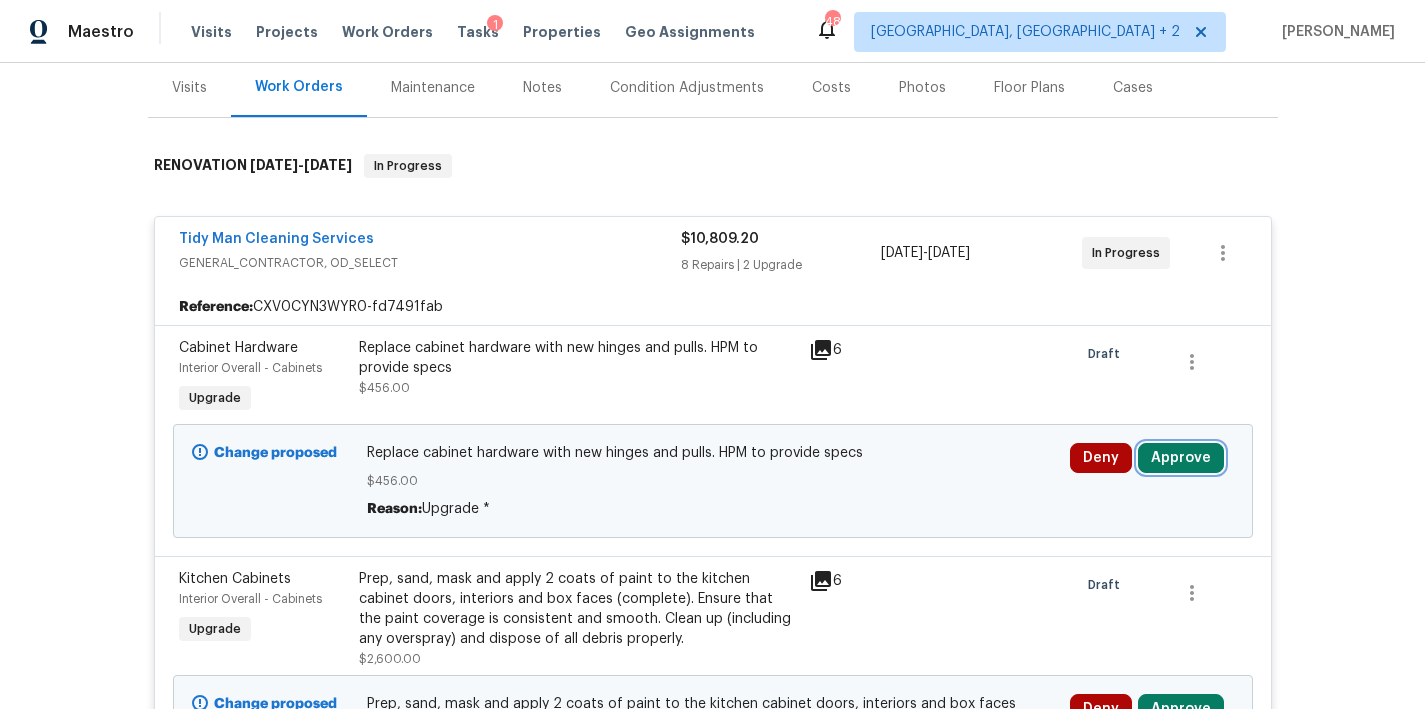 click on "Approve" at bounding box center (1181, 458) 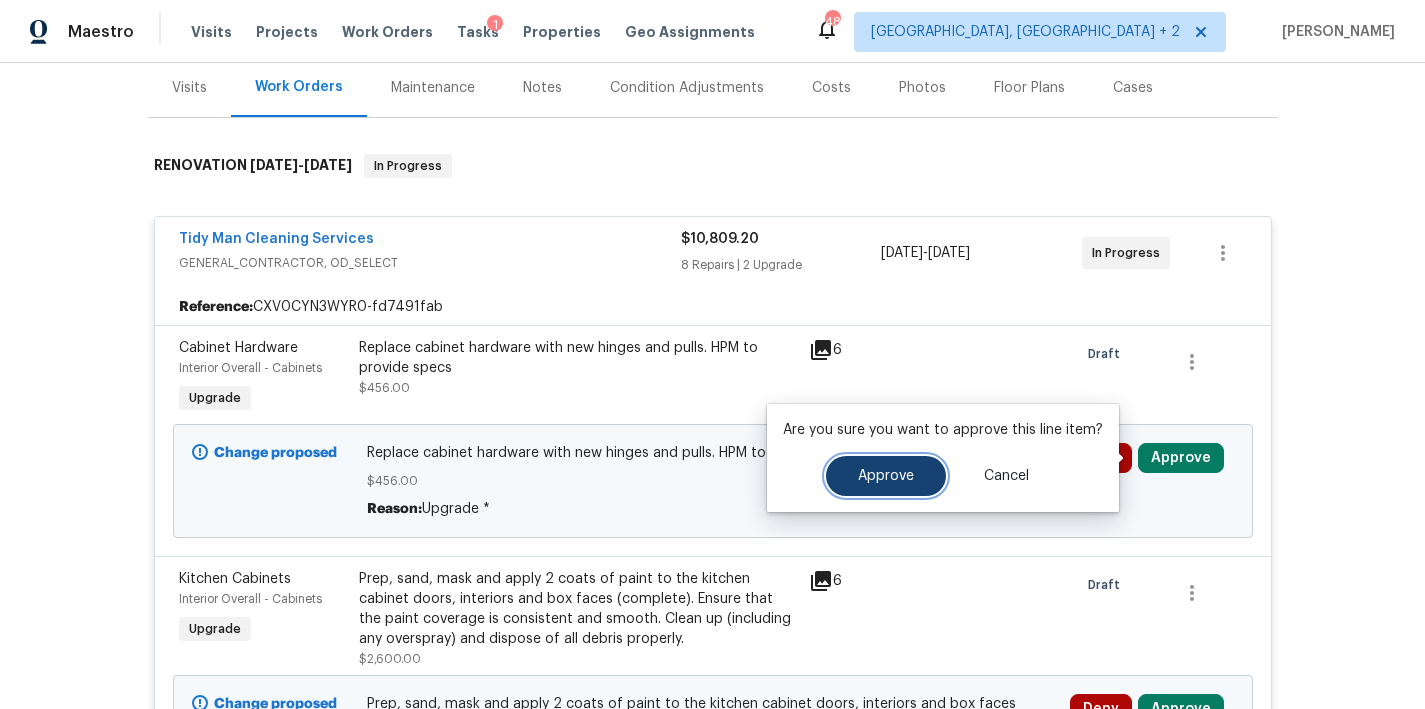 click on "Approve" at bounding box center [886, 476] 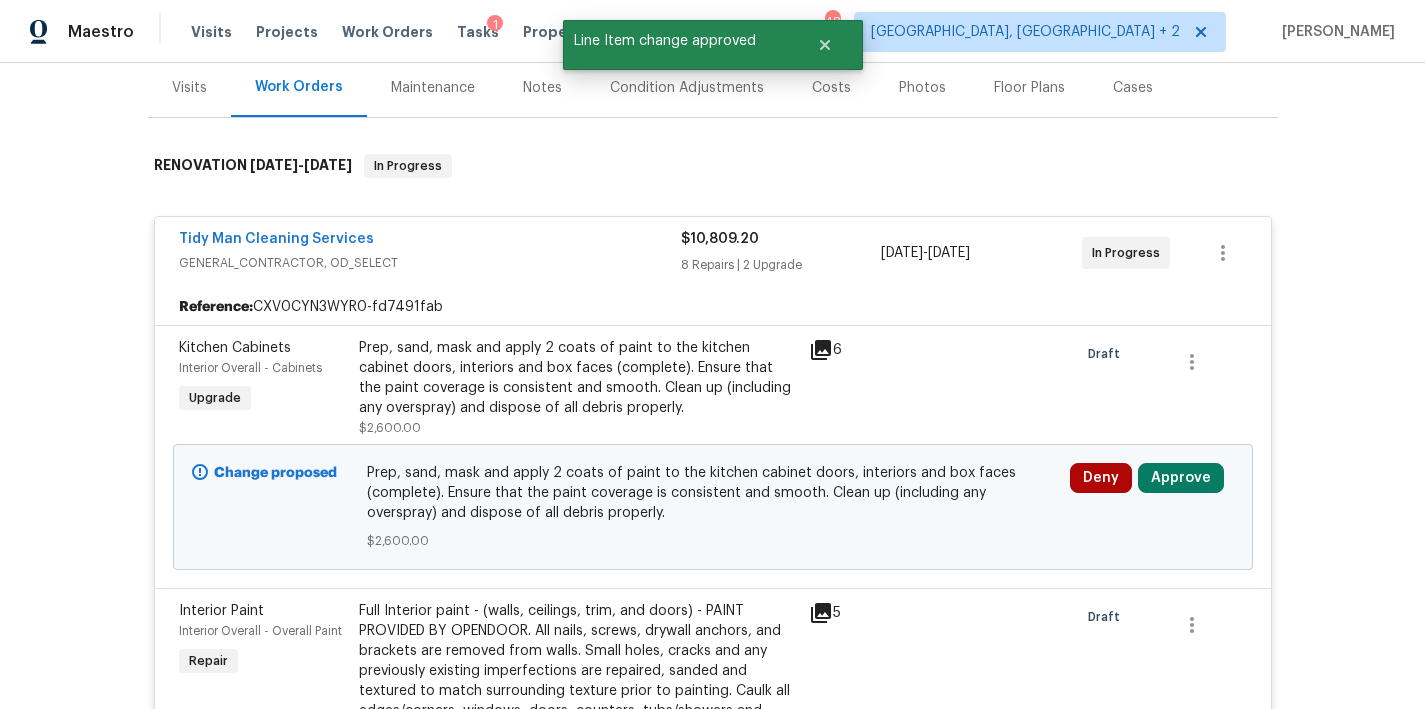 click on "Prep, sand, mask and apply 2 coats of paint to the kitchen cabinet doors, interiors and box faces (complete). Ensure that the paint coverage is consistent and smooth. Clean up (including any overspray) and dispose of all debris properly." at bounding box center (578, 378) 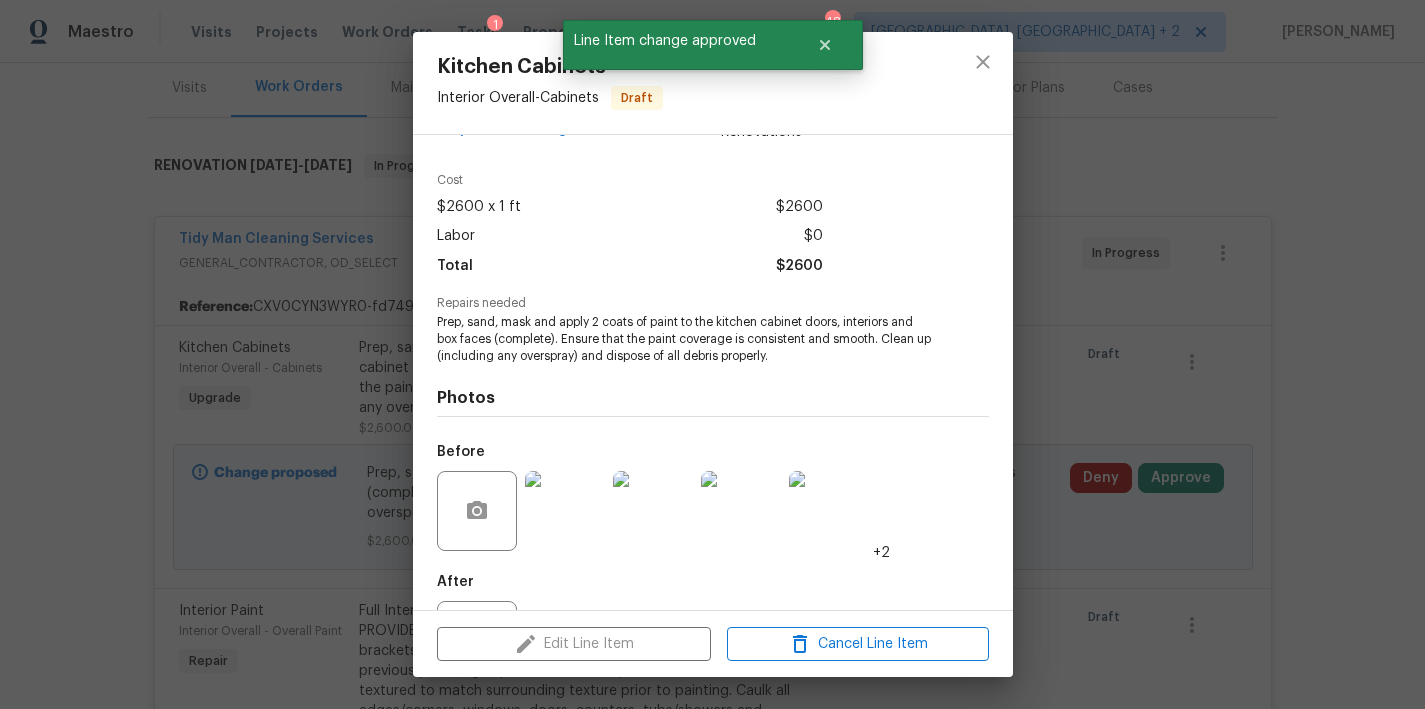 scroll, scrollTop: 145, scrollLeft: 0, axis: vertical 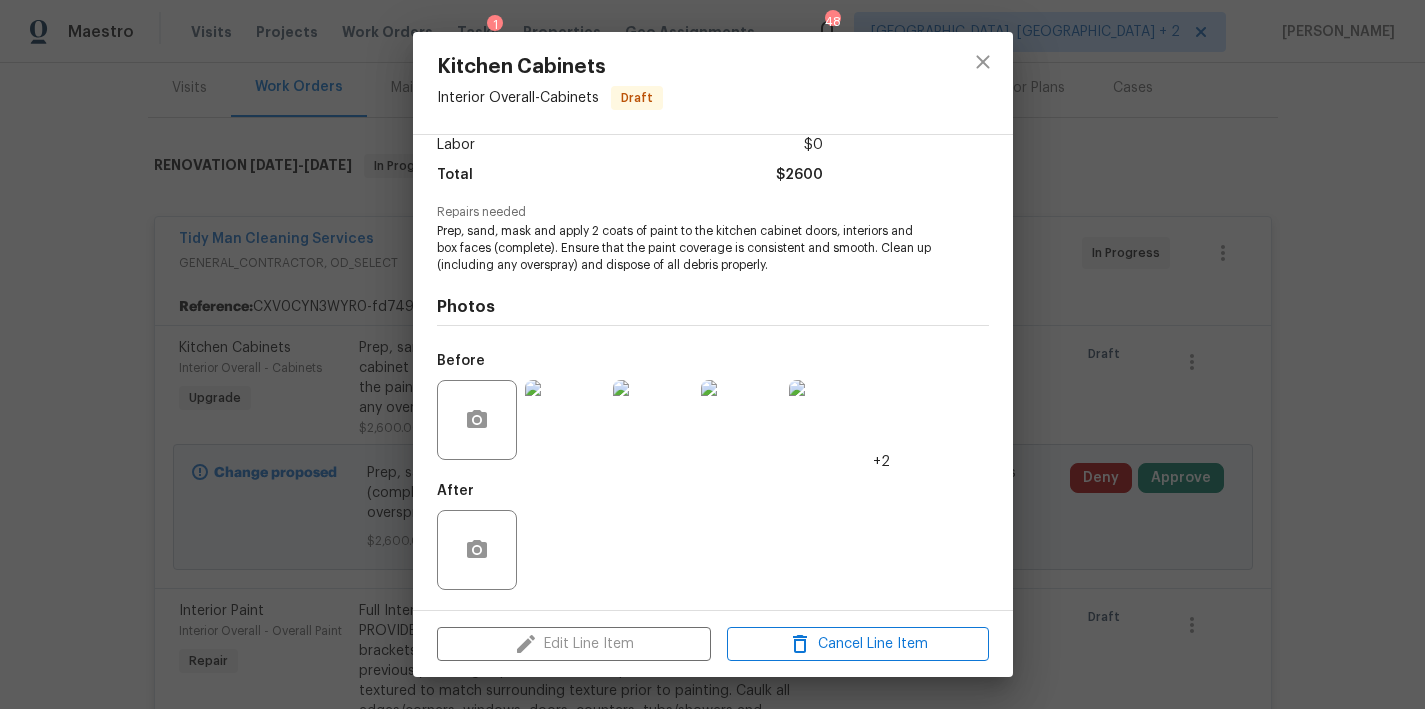 click at bounding box center (565, 420) 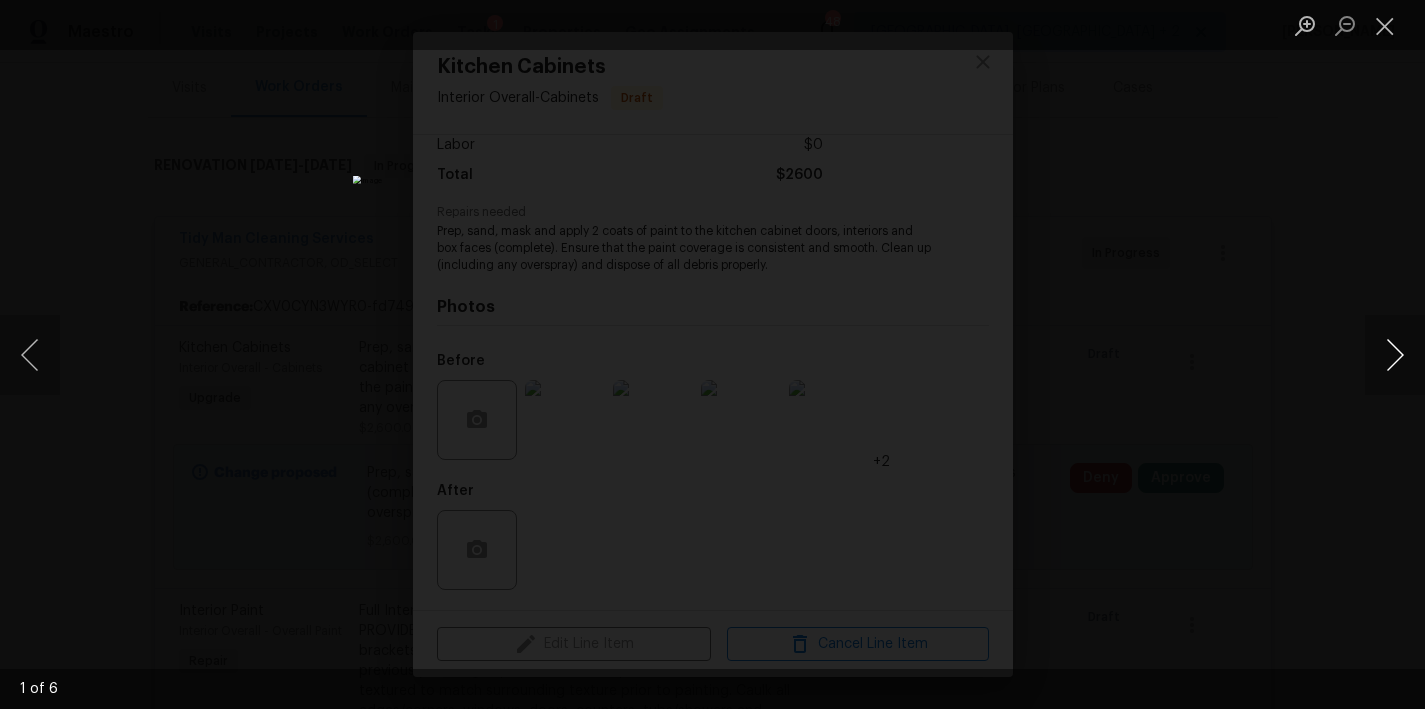 click at bounding box center (1395, 355) 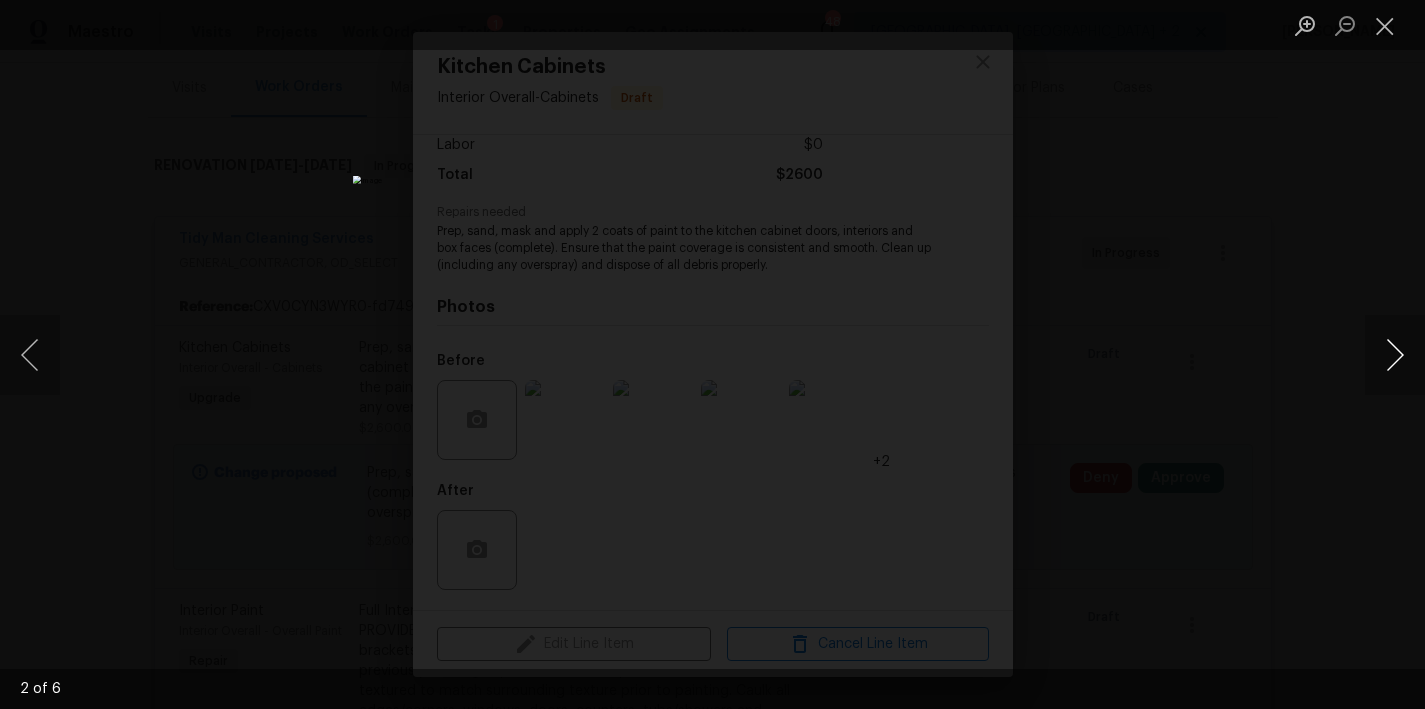 click at bounding box center (1395, 355) 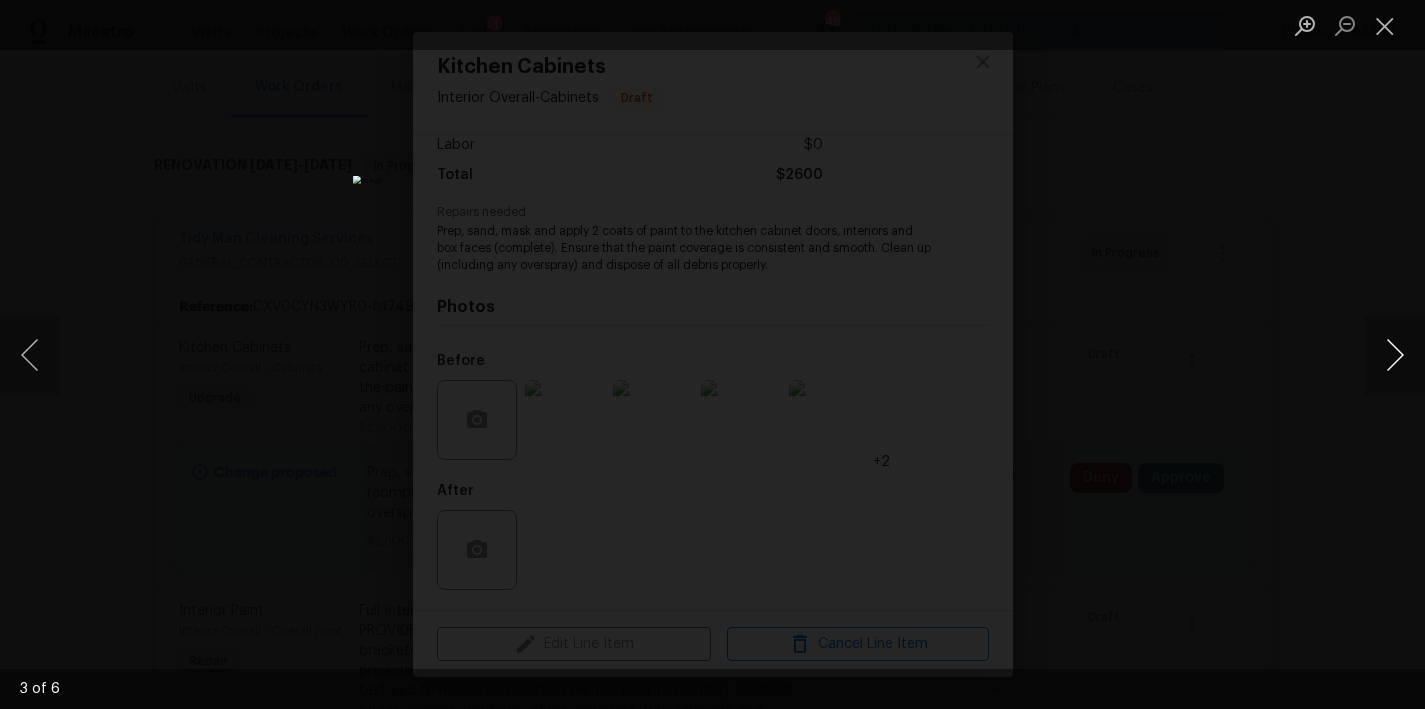 click at bounding box center [1395, 355] 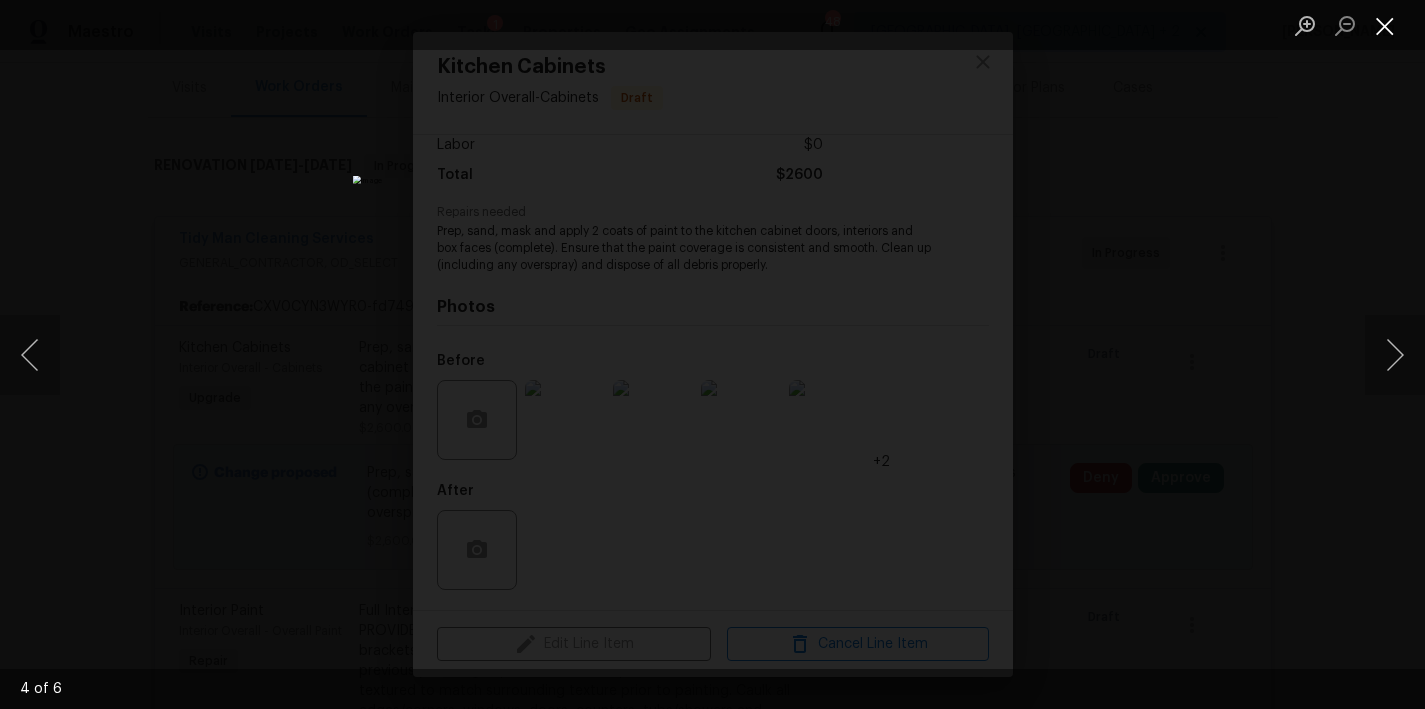 click at bounding box center [1385, 25] 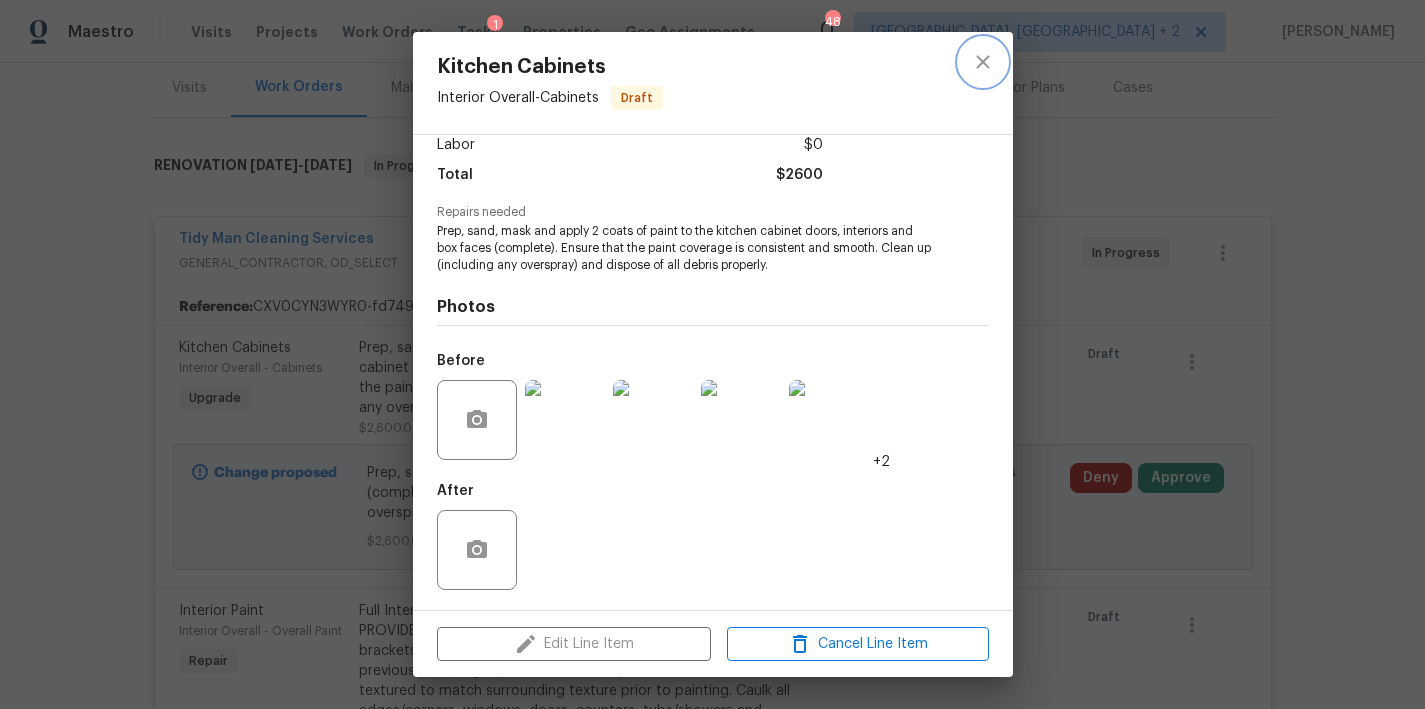 click 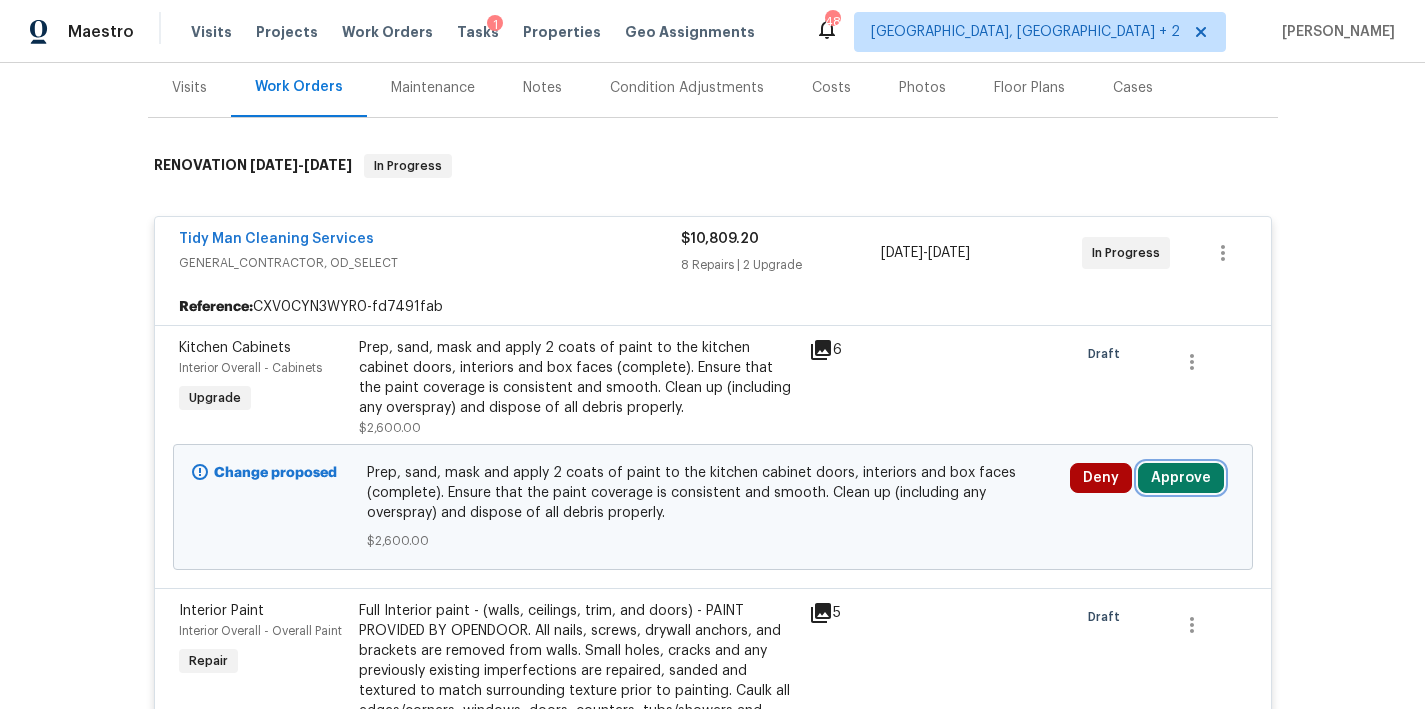 click on "Approve" at bounding box center (1181, 478) 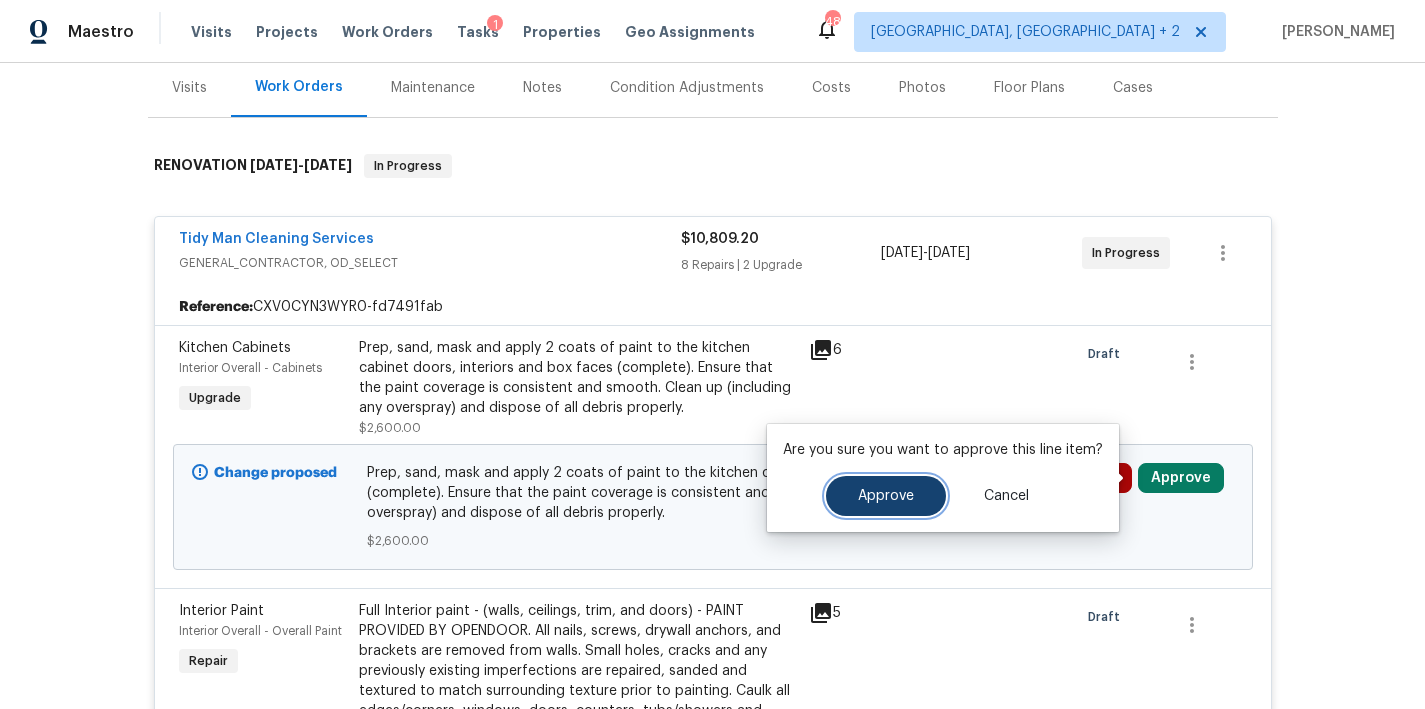 click on "Approve" at bounding box center [886, 496] 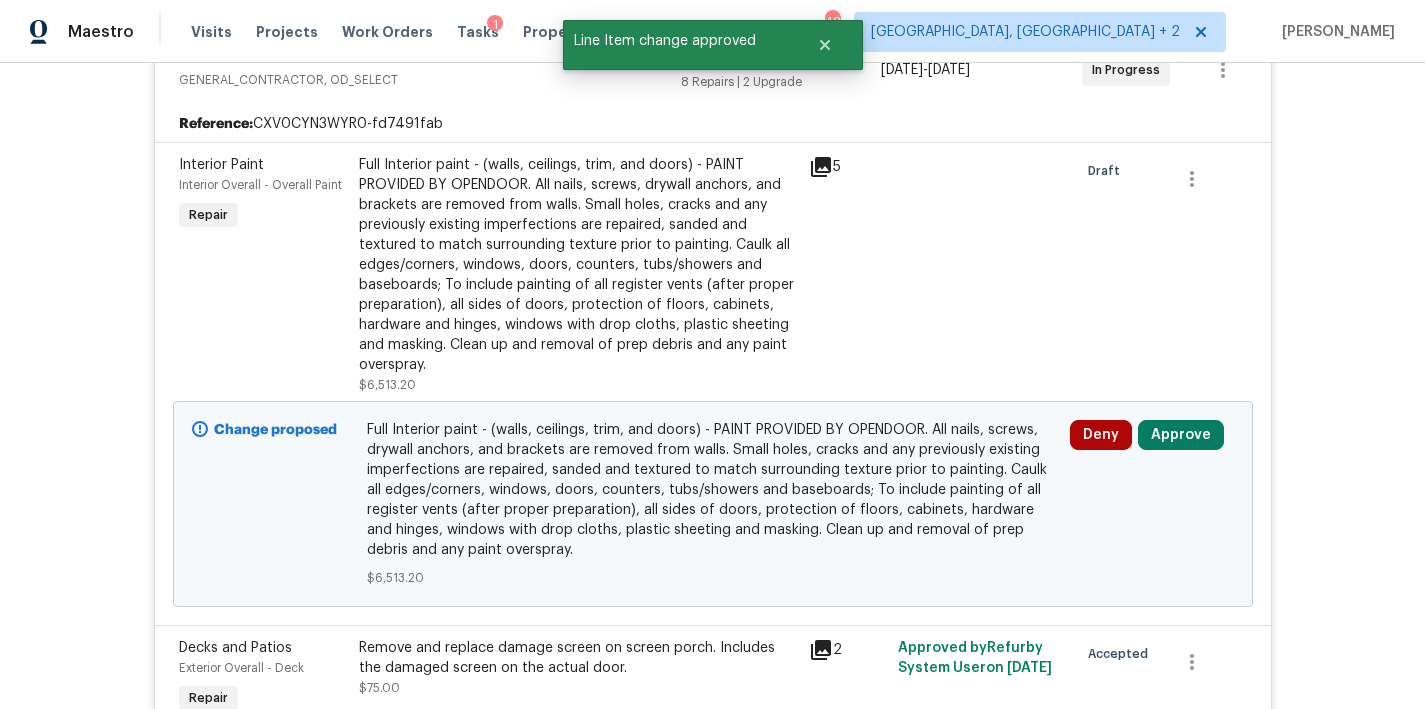 scroll, scrollTop: 445, scrollLeft: 0, axis: vertical 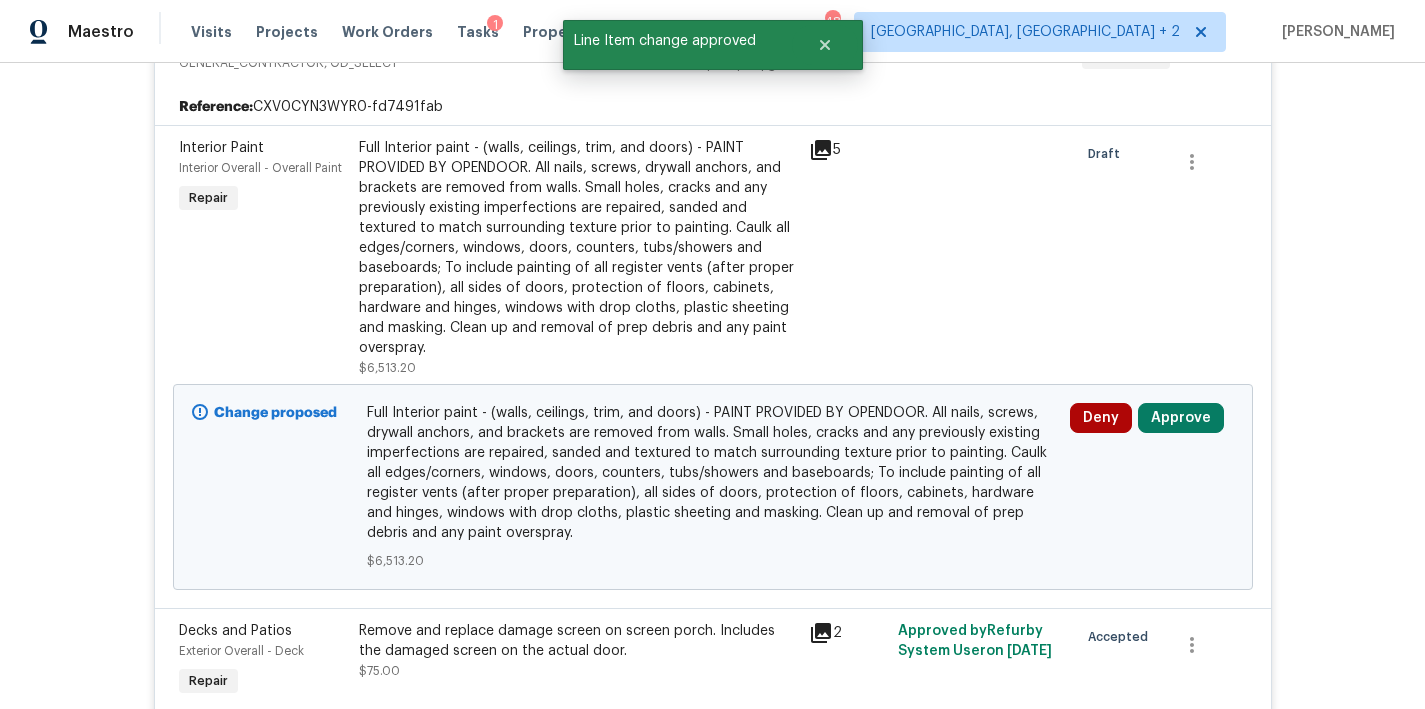 click on "Full Interior paint - (walls, ceilings, trim, and doors) - PAINT PROVIDED BY OPENDOOR. All nails, screws, drywall anchors, and brackets are removed from walls. Small holes, cracks and any previously existing imperfections are repaired, sanded and textured to match surrounding texture prior to painting. Caulk all edges/corners, windows, doors, counters, tubs/showers and baseboards; To include painting of all register vents (after proper preparation), all sides of doors, protection of floors, cabinets, hardware and hinges, windows with drop cloths, plastic sheeting and masking. Clean up and removal of prep debris and any paint overspray." at bounding box center [578, 248] 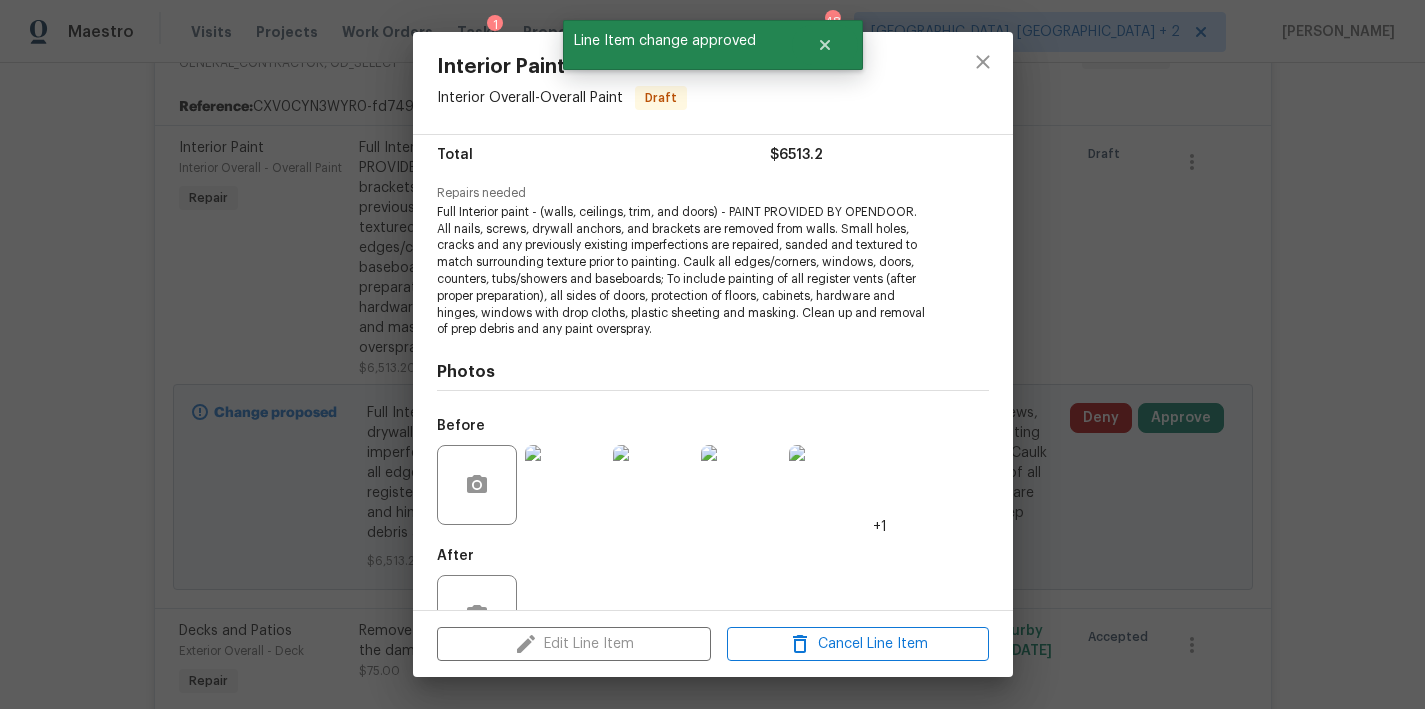 scroll, scrollTop: 168, scrollLeft: 0, axis: vertical 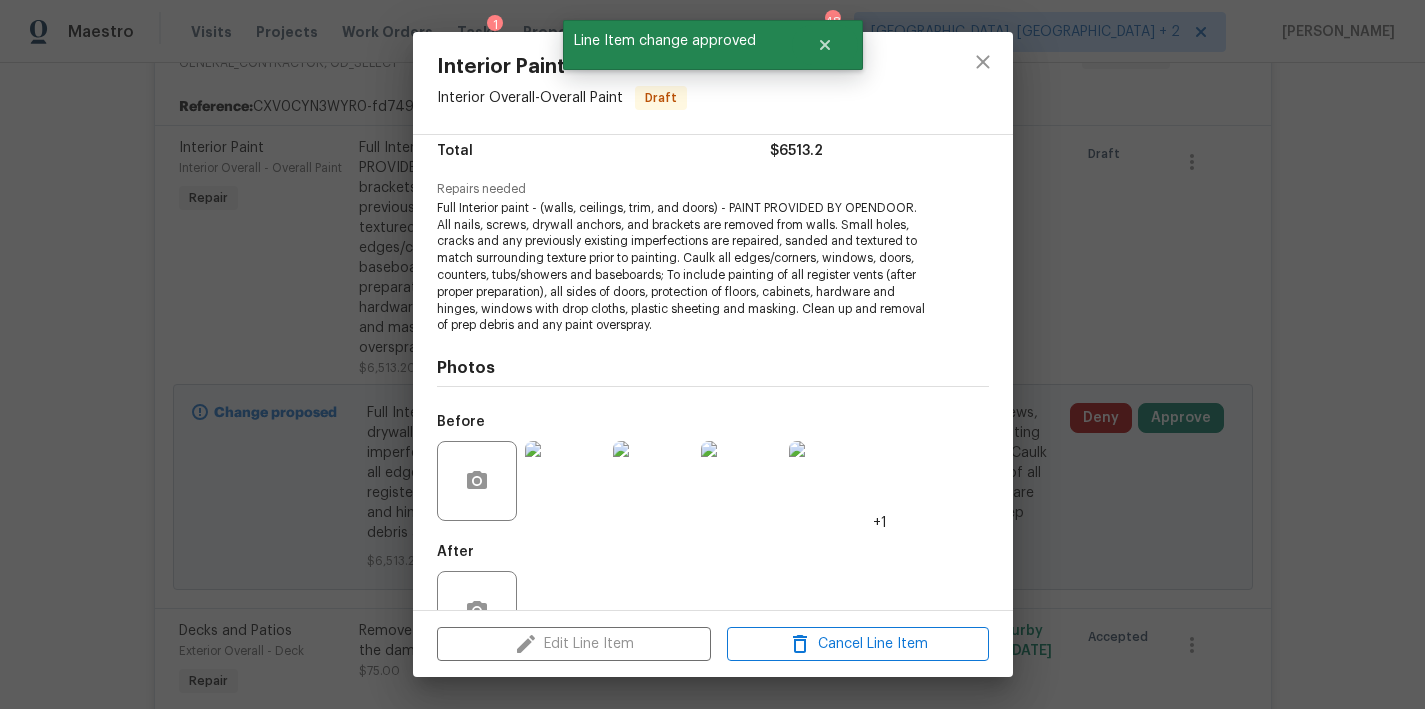 click at bounding box center [565, 481] 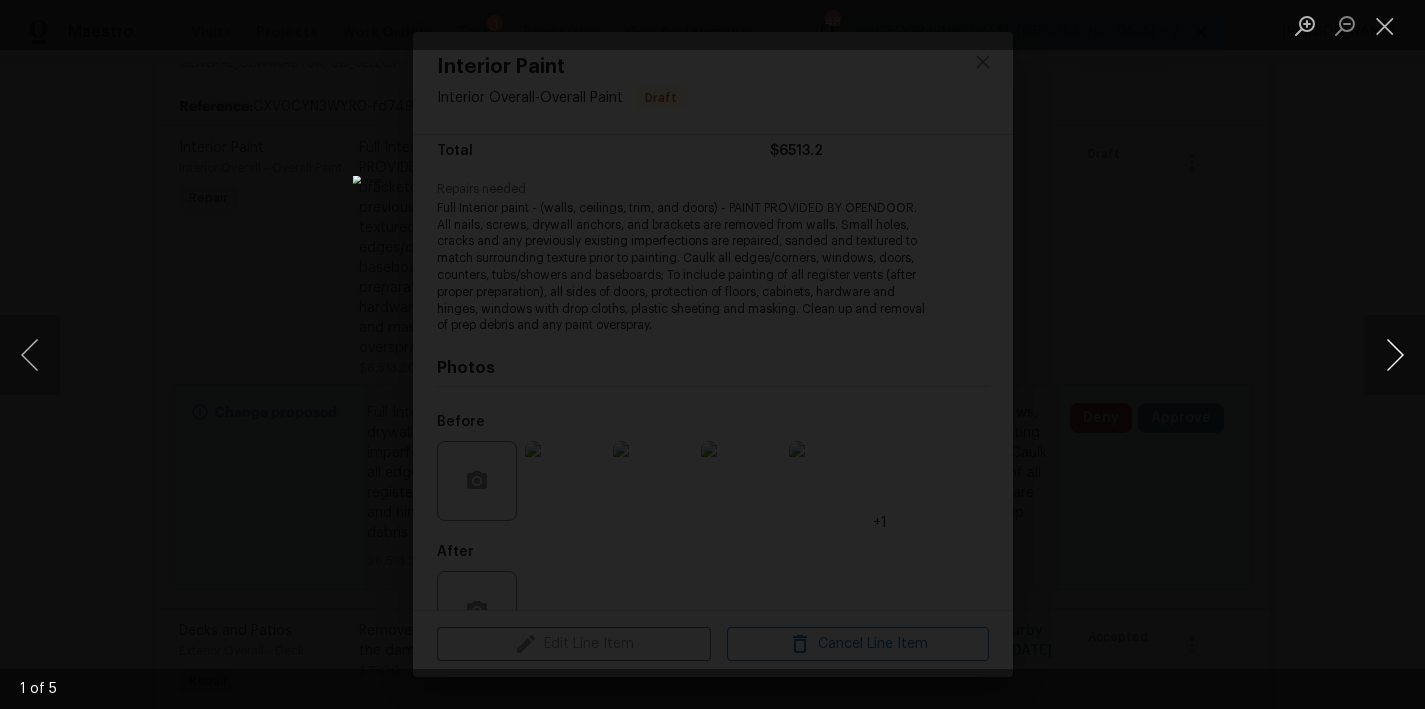 click at bounding box center [1395, 355] 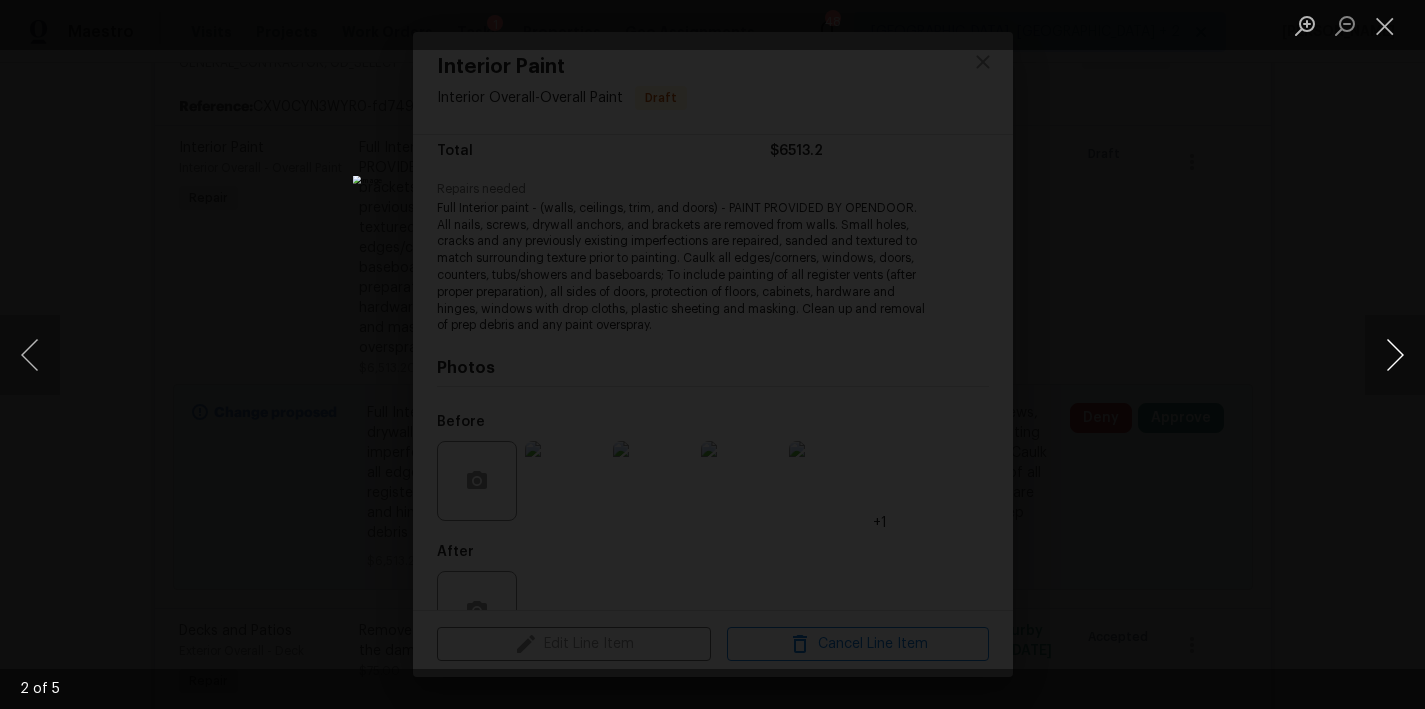 click at bounding box center (1395, 355) 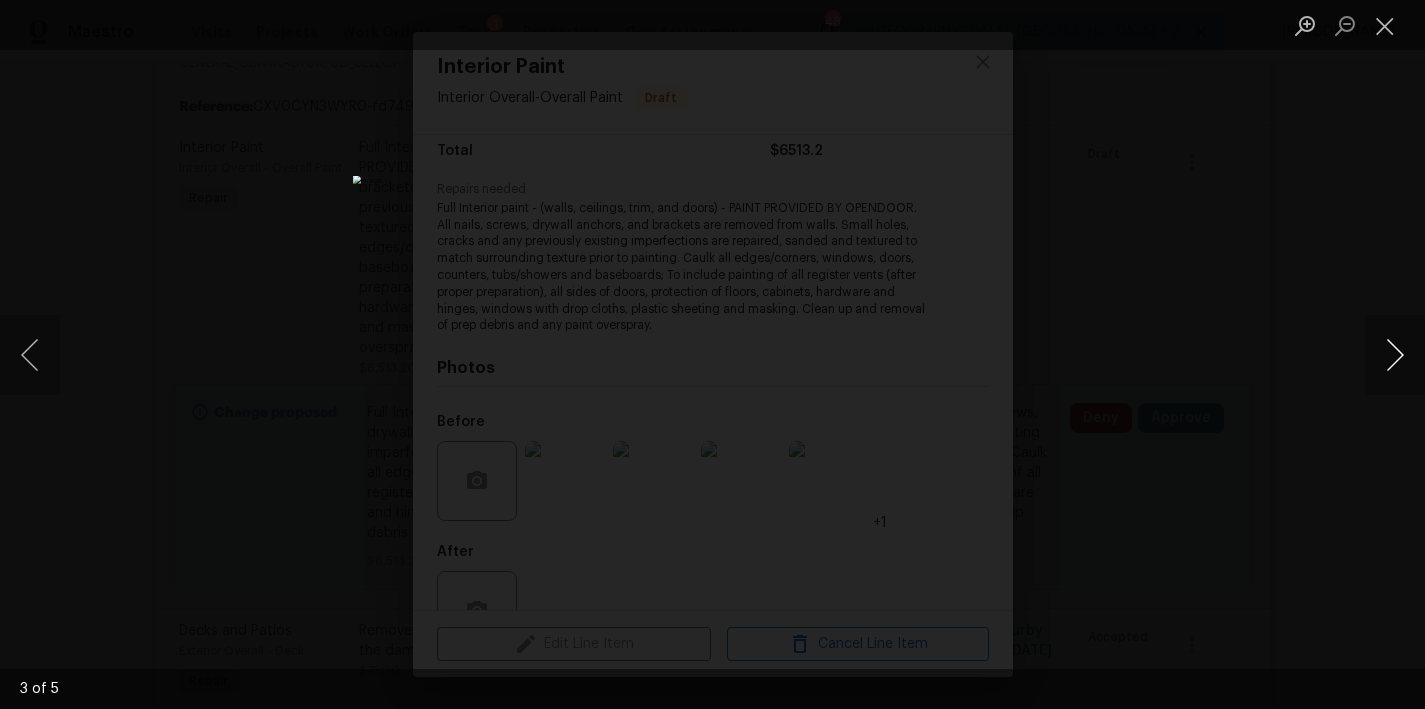 click at bounding box center (1395, 355) 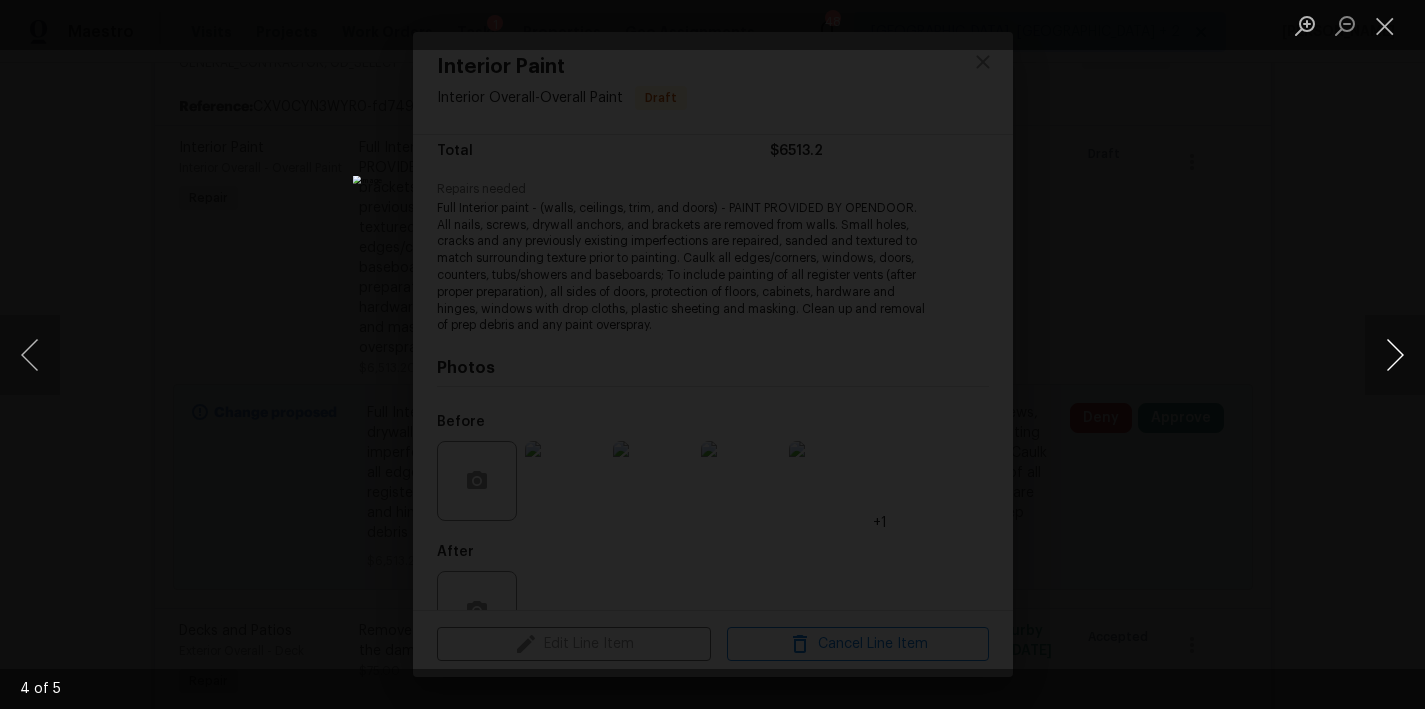 click at bounding box center [1395, 355] 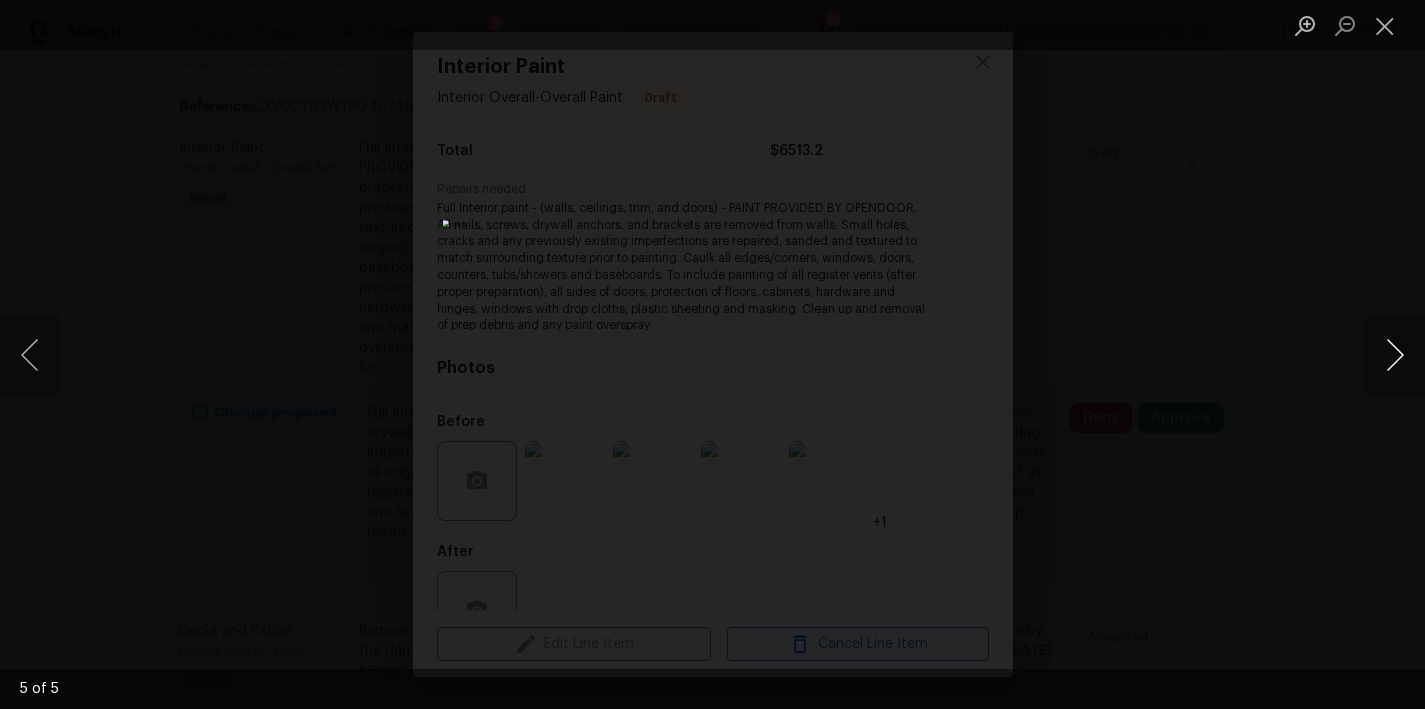 click at bounding box center (1395, 355) 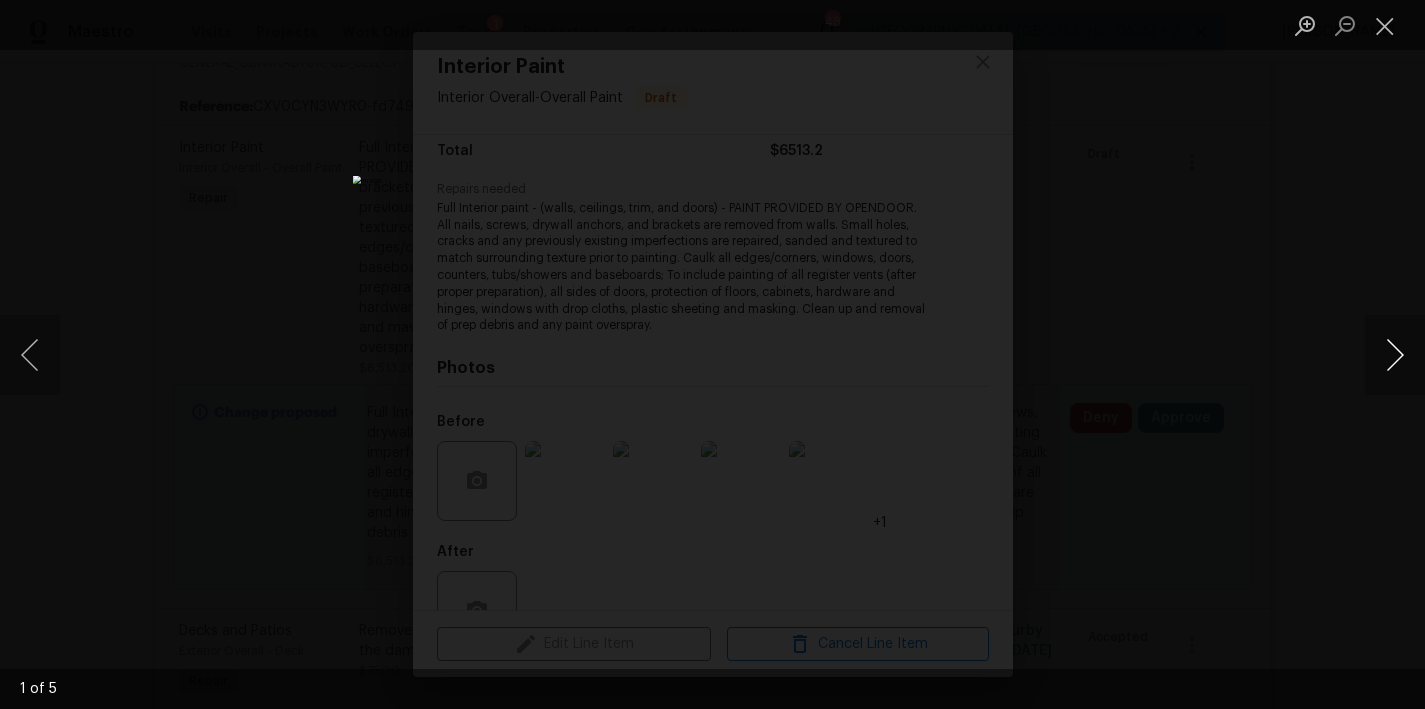 click at bounding box center (1395, 355) 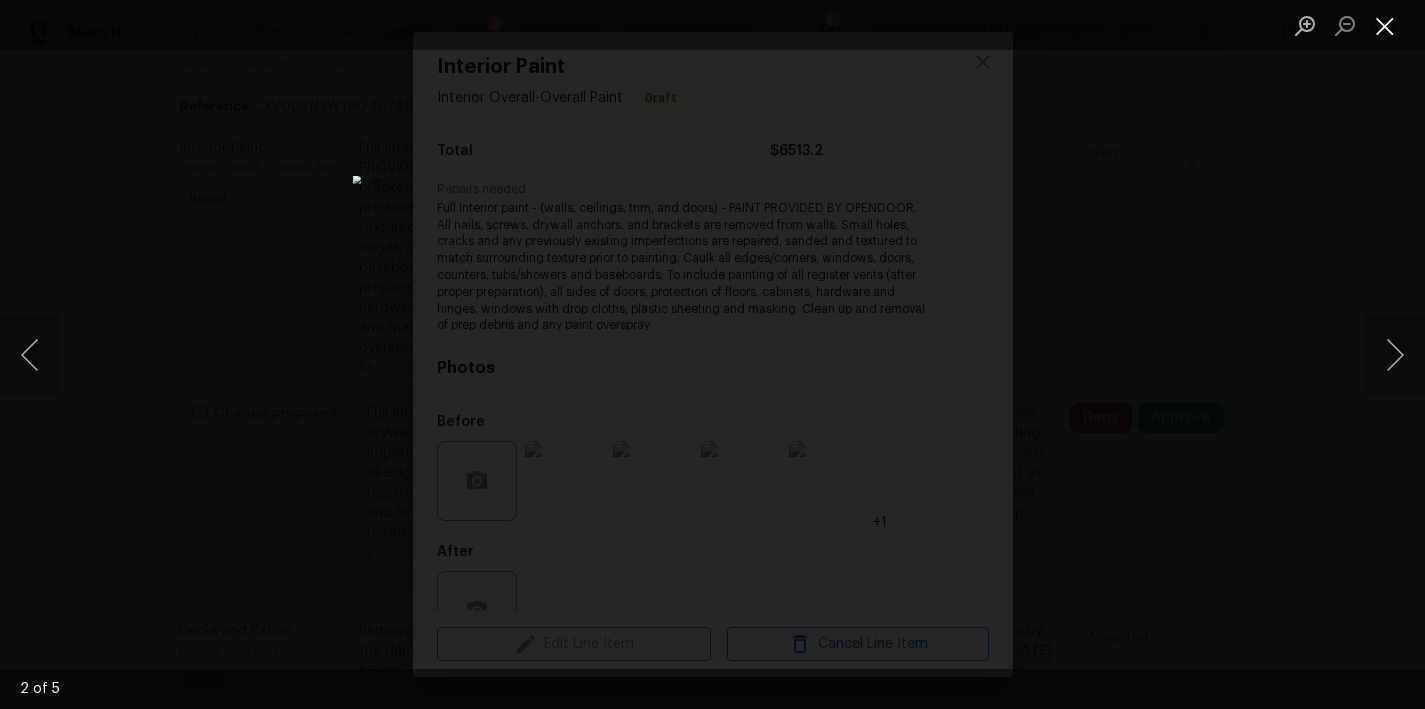 click at bounding box center [1385, 25] 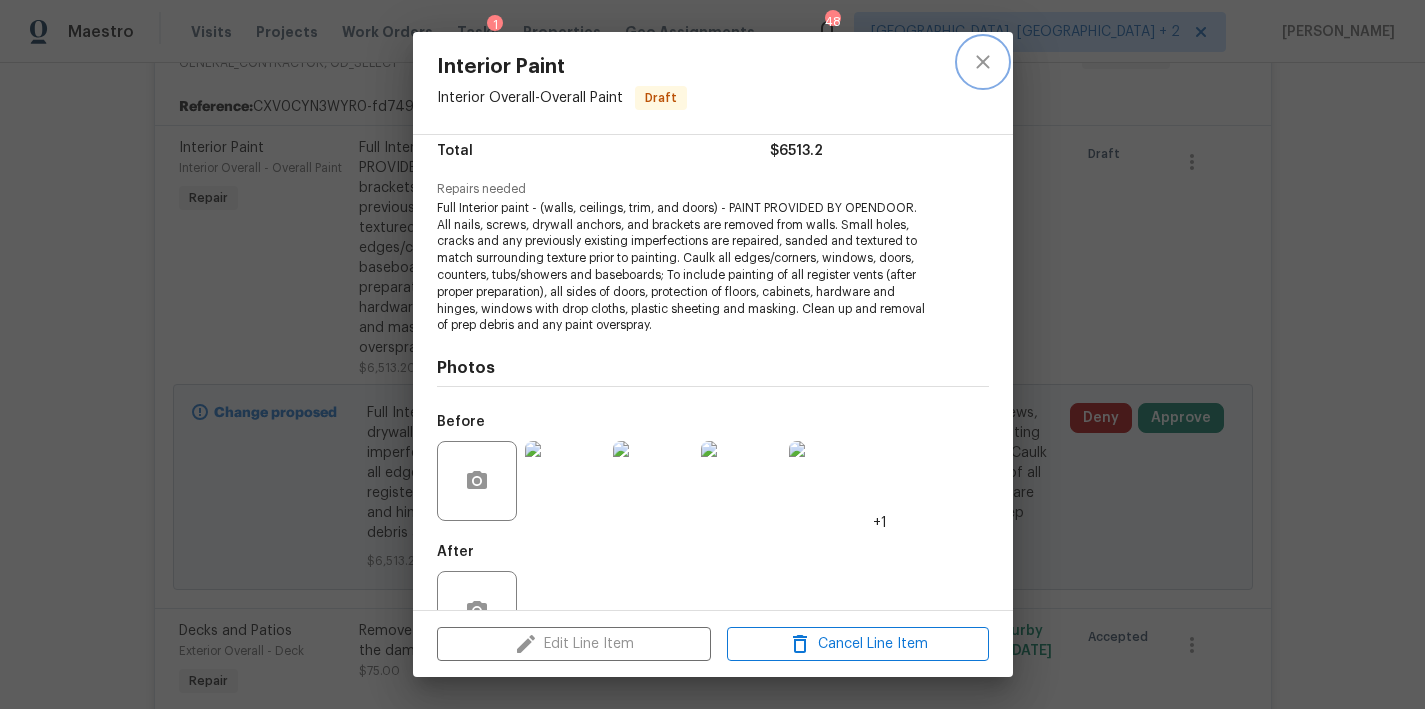 click 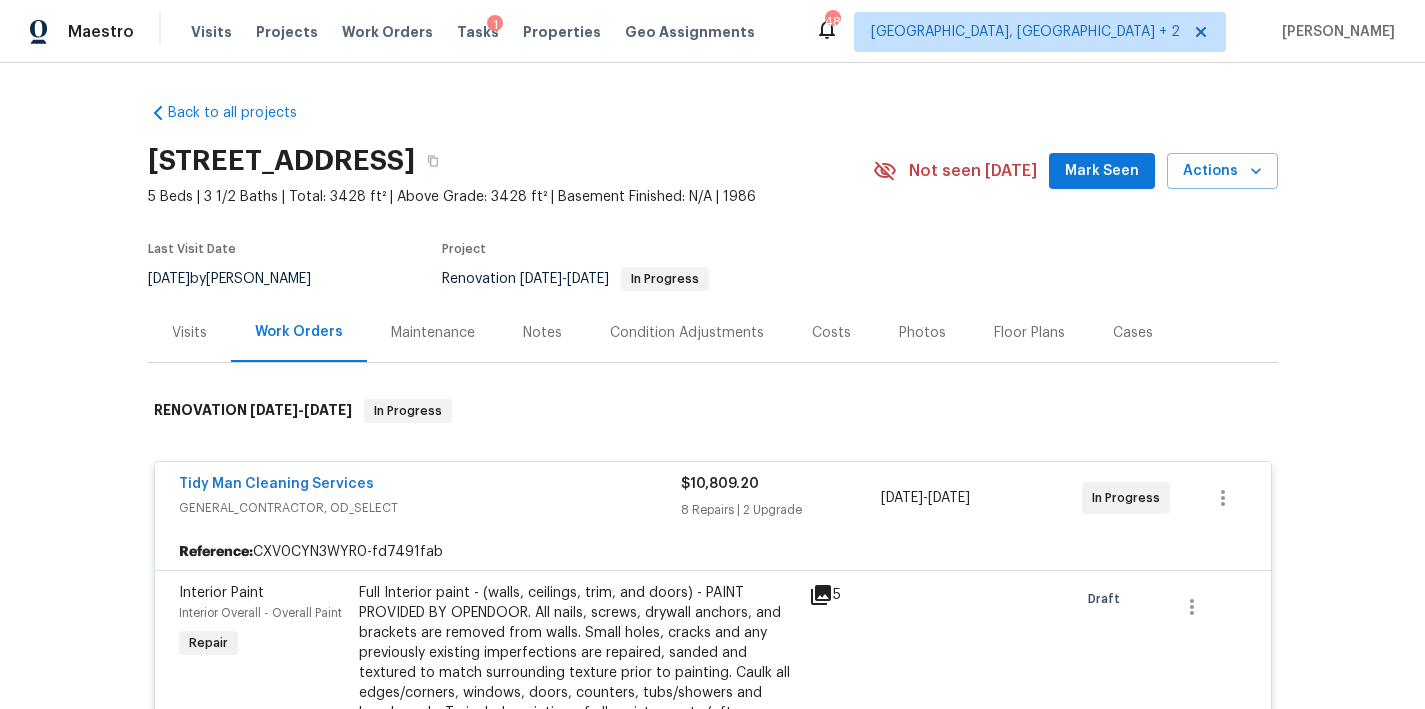 scroll, scrollTop: 184, scrollLeft: 0, axis: vertical 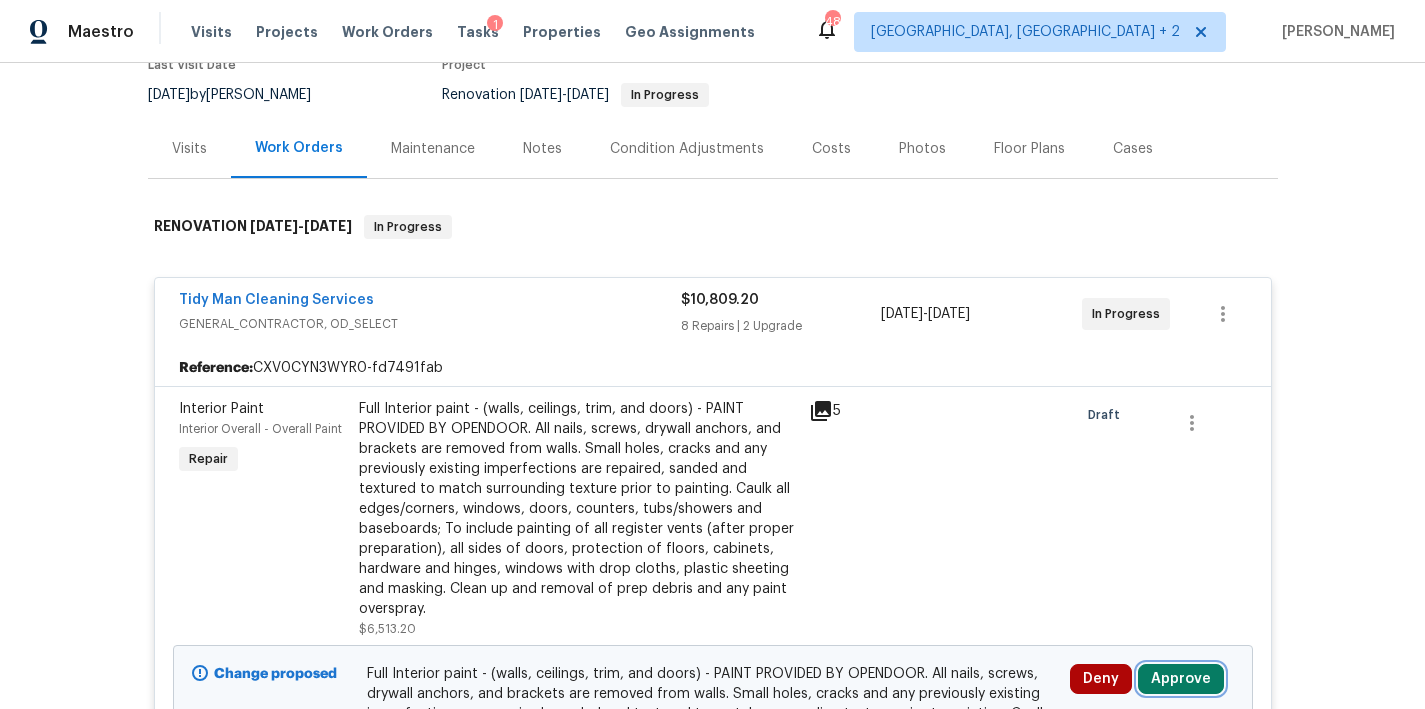 click on "Approve" at bounding box center [1181, 679] 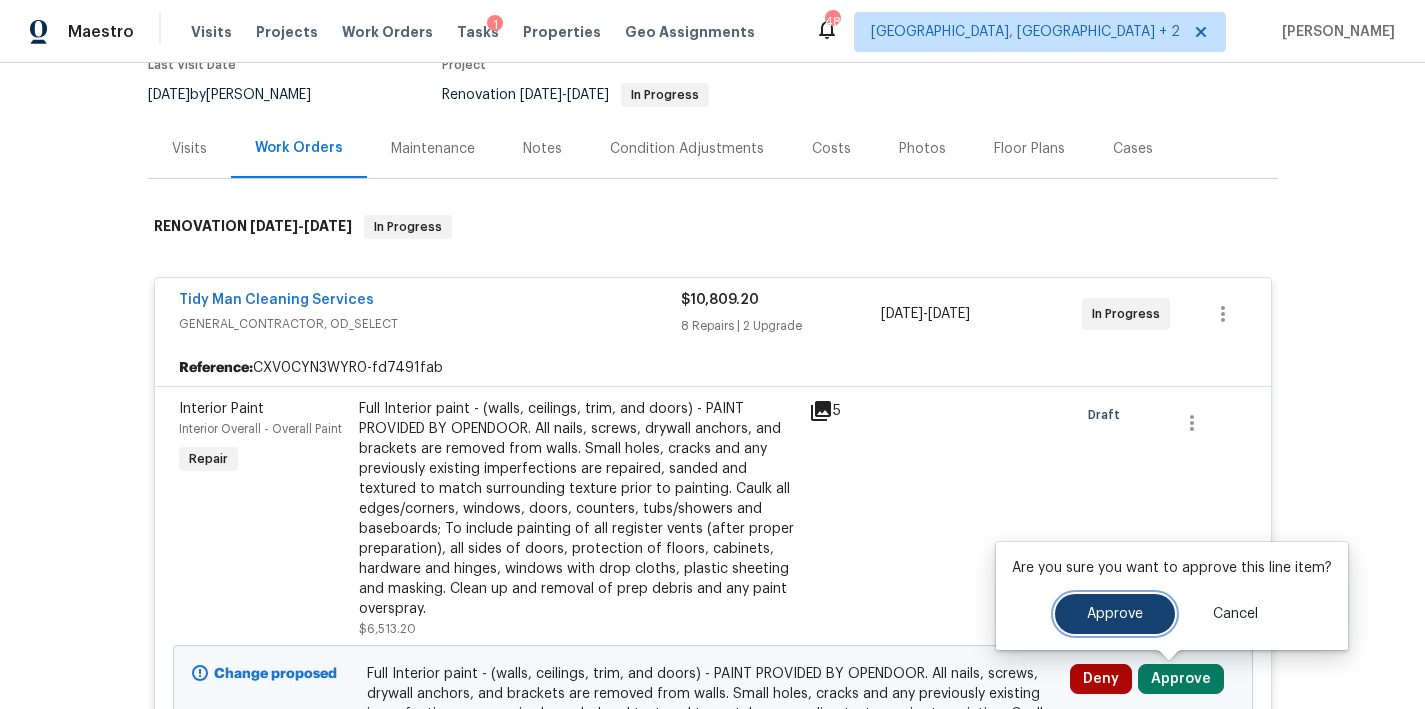 click on "Approve" at bounding box center (1115, 614) 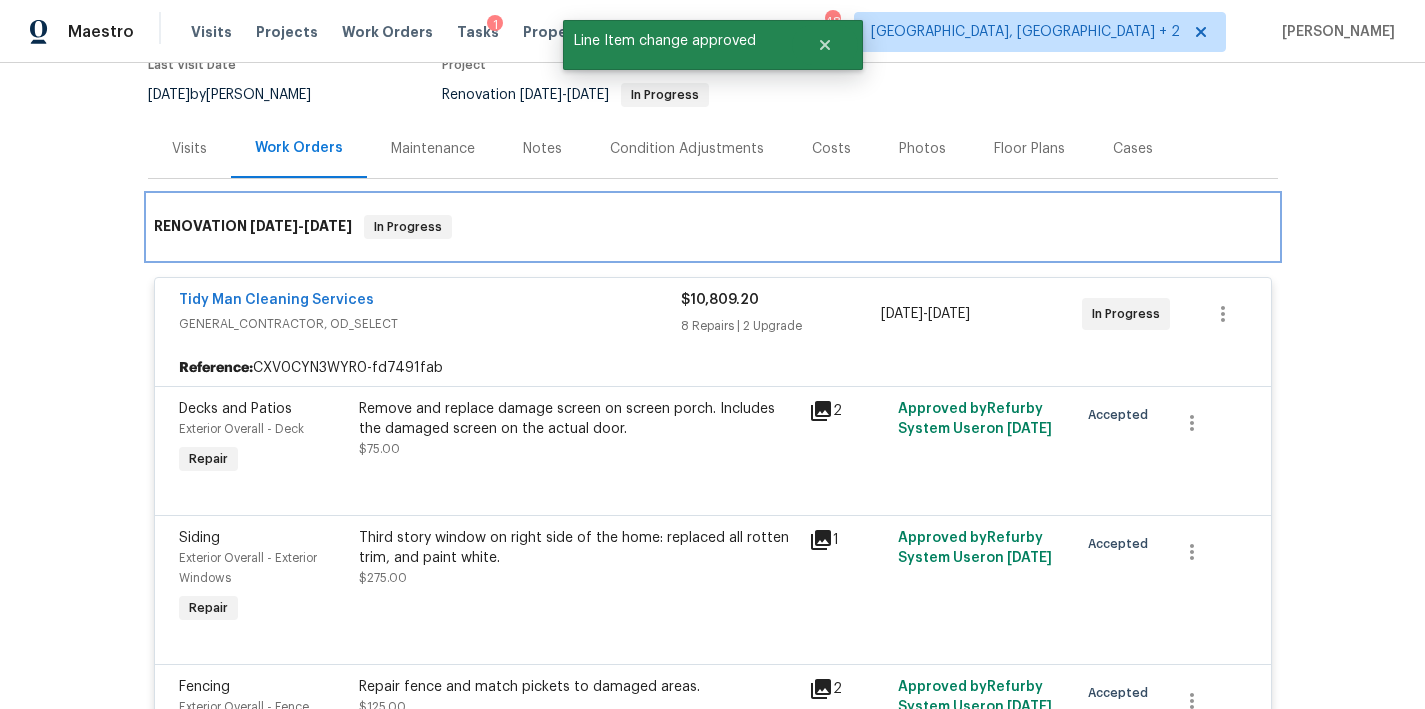 click on "RENOVATION   7/1/25  -  7/11/25 In Progress" at bounding box center [713, 227] 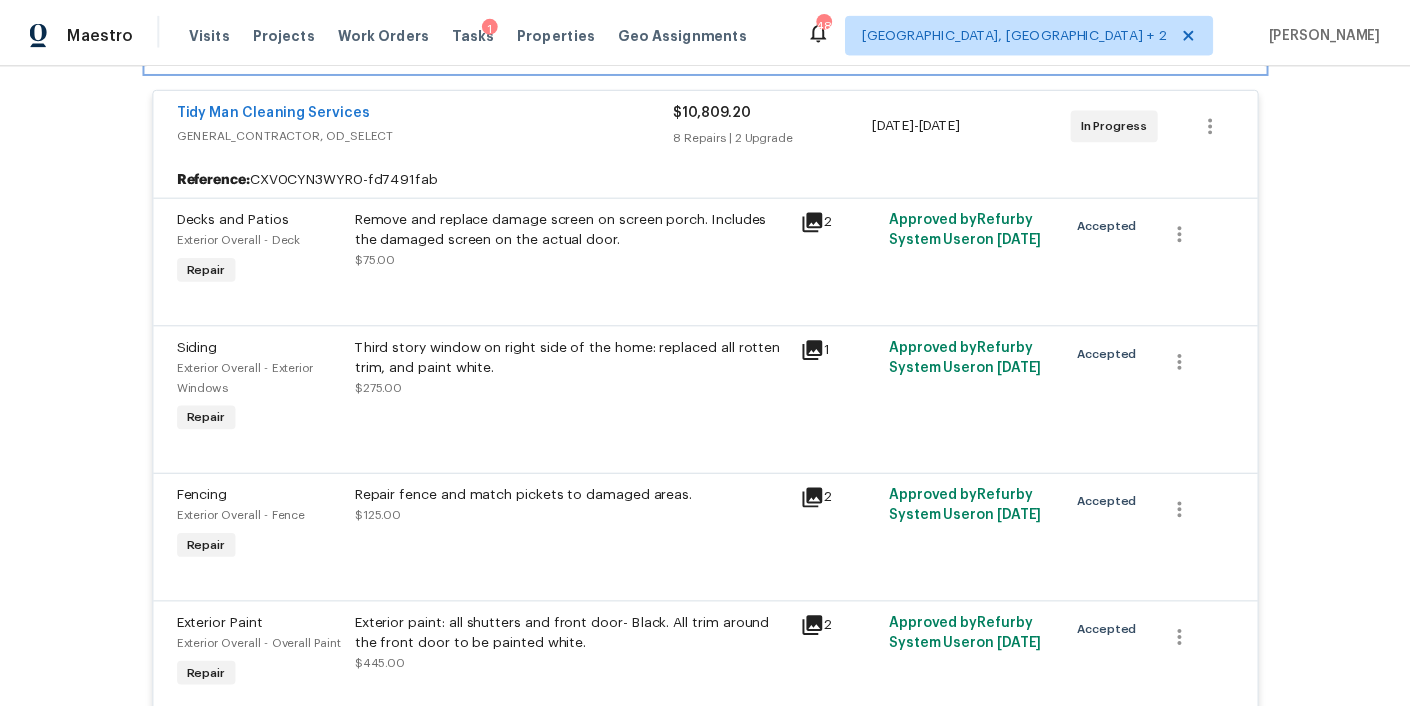 scroll, scrollTop: 0, scrollLeft: 0, axis: both 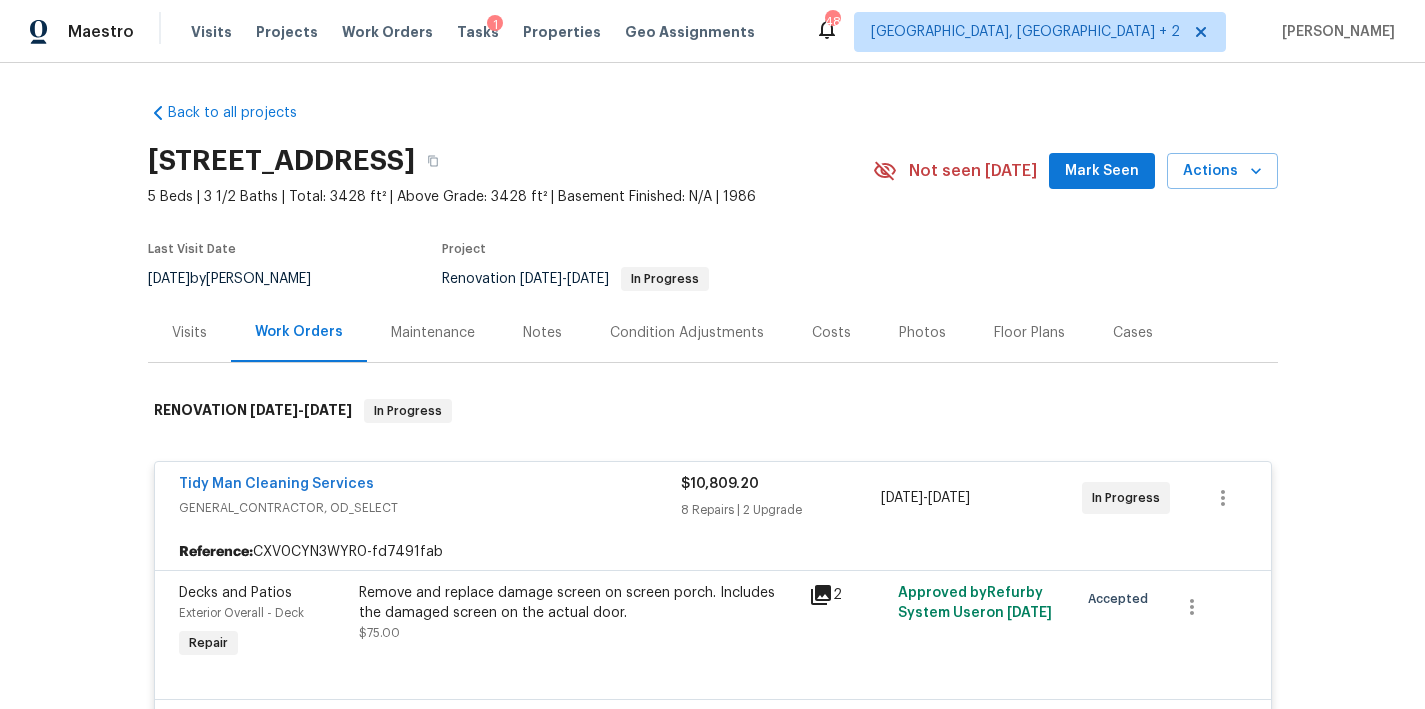 click on "Costs" at bounding box center [831, 333] 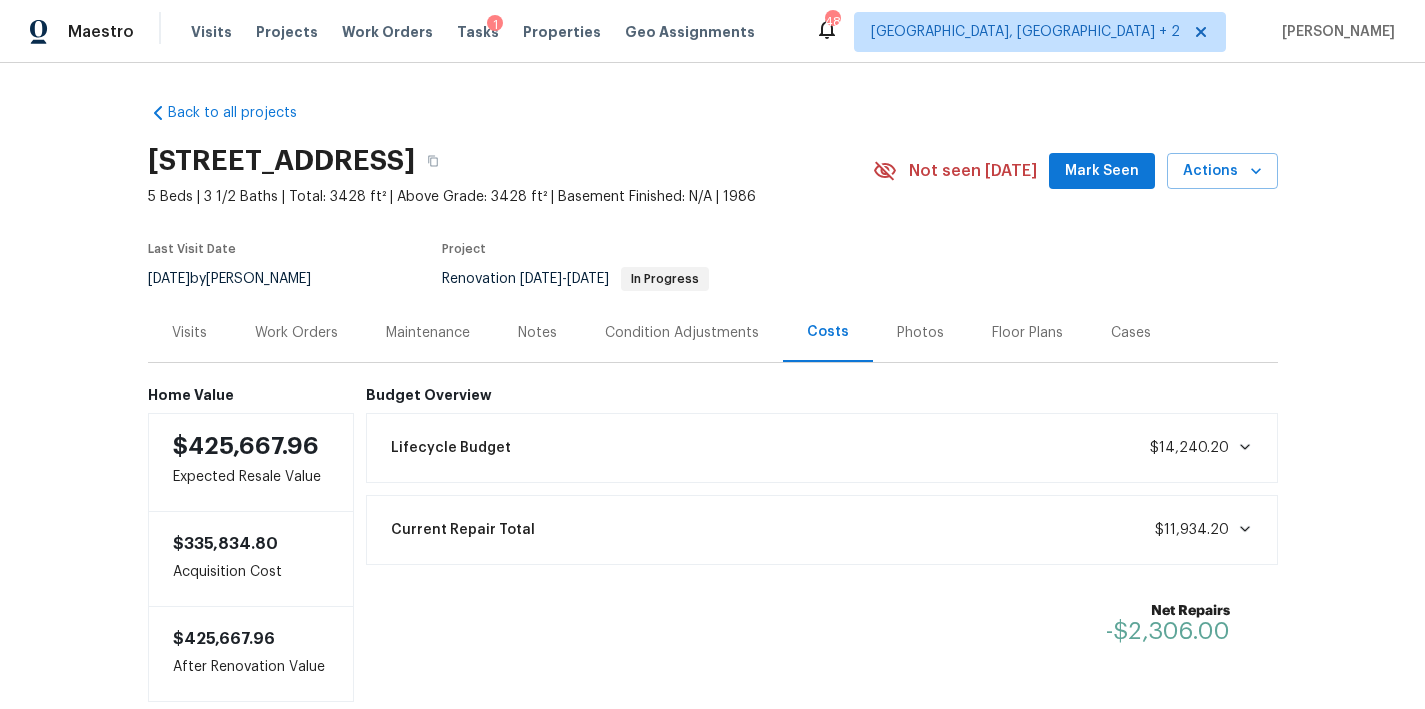 click on "Notes" at bounding box center (537, 333) 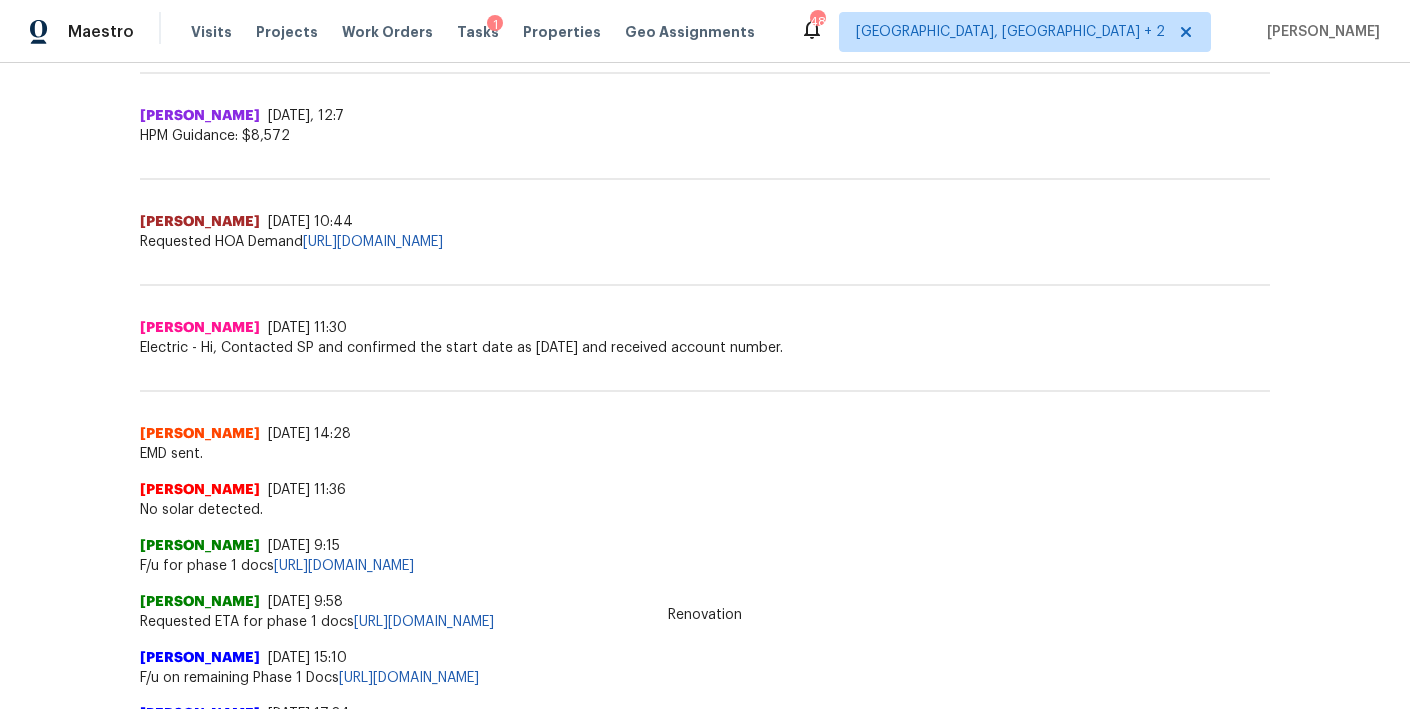 scroll, scrollTop: 1835, scrollLeft: 0, axis: vertical 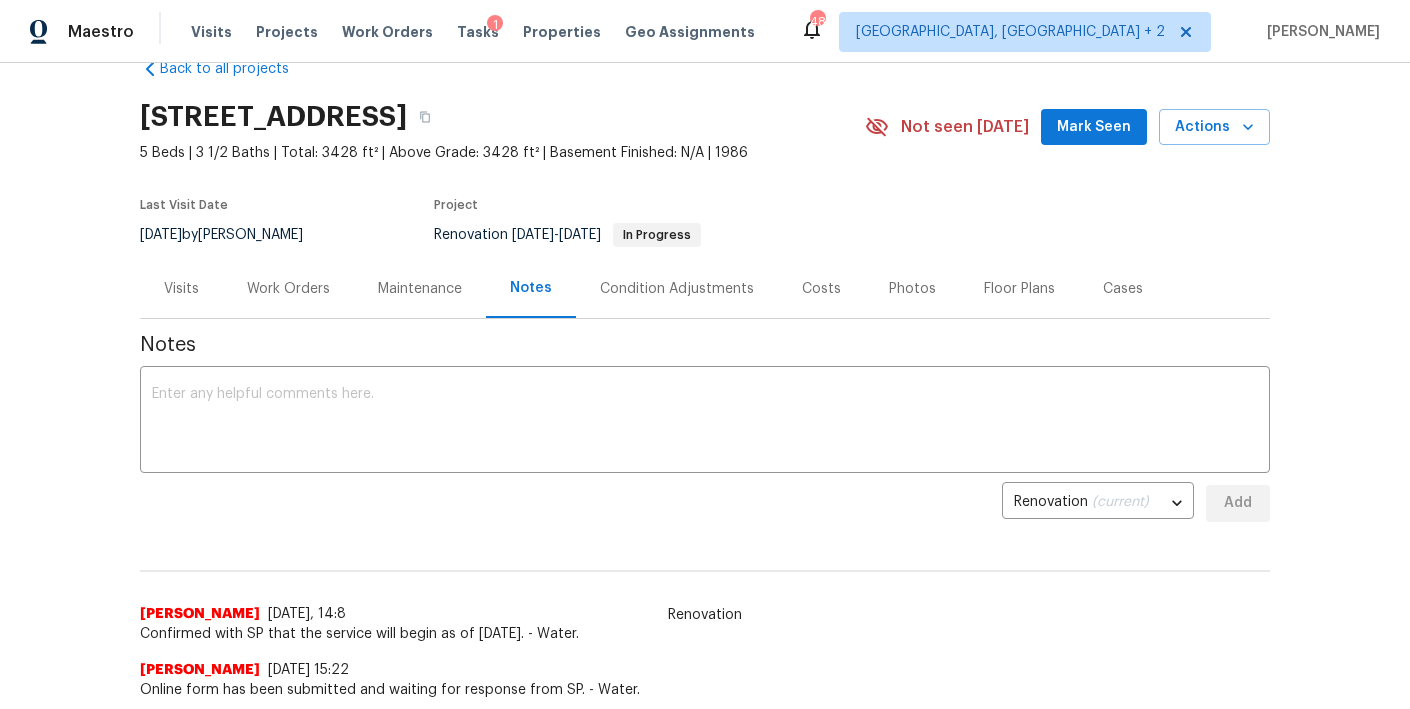 click on "Work Orders" at bounding box center (288, 289) 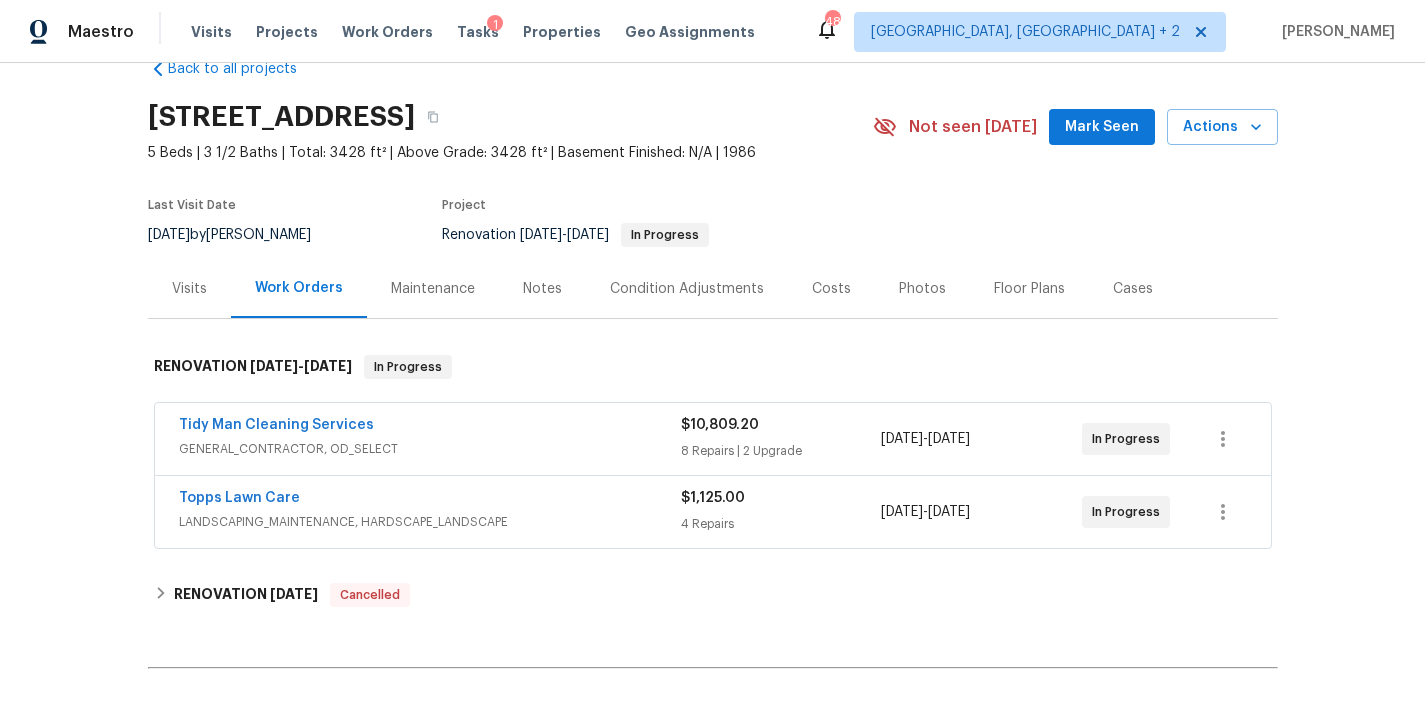 click on "Maestro Visits Projects Work Orders Tasks 1 Properties Geo Assignments 48 Greenville, SC + 2 Nicholas Russell" at bounding box center (712, 31) 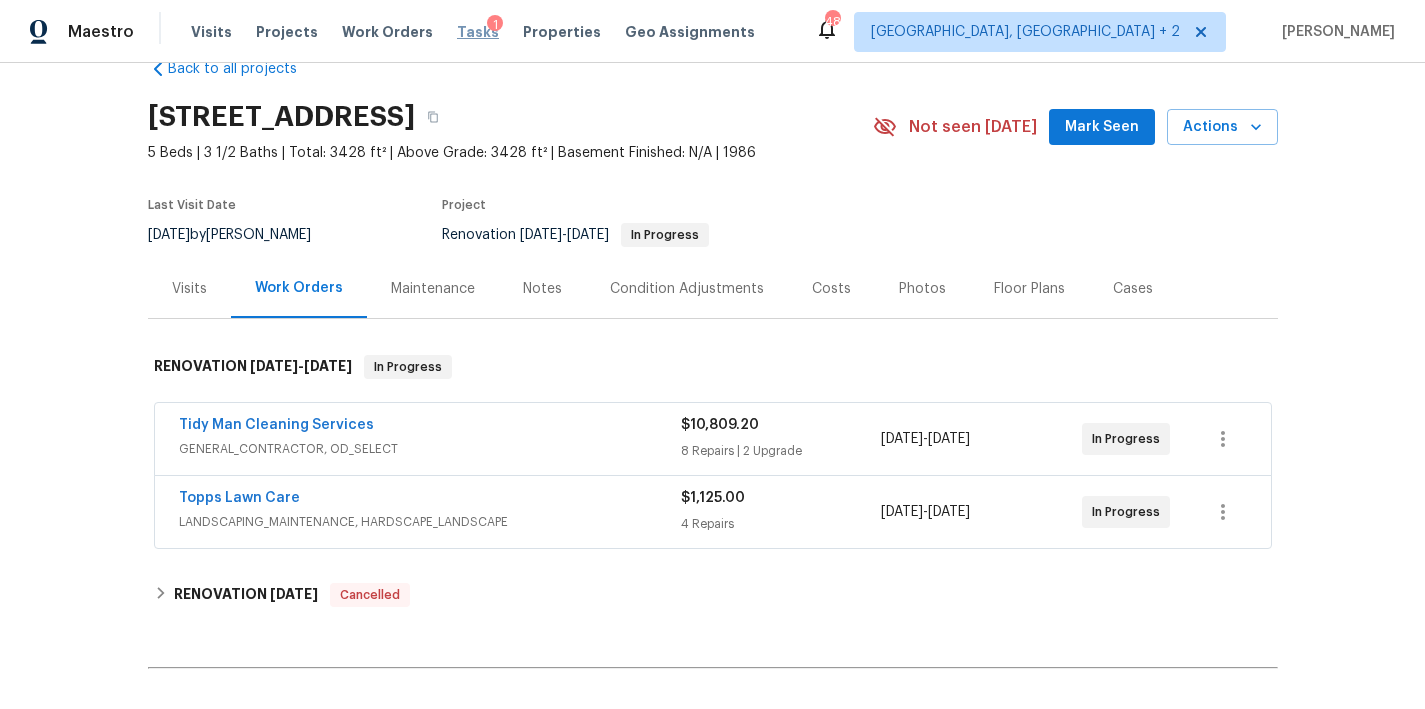 click on "Tasks" at bounding box center [478, 32] 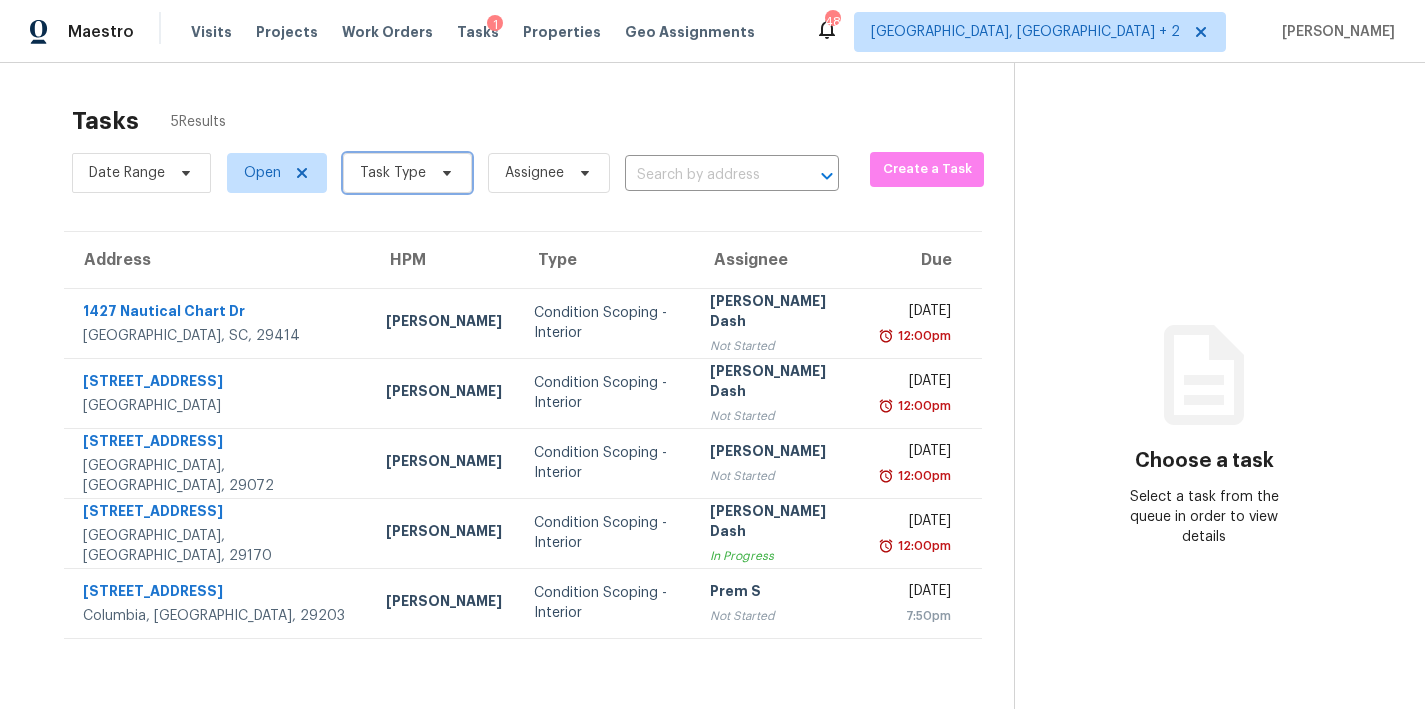 click on "Task Type" at bounding box center (393, 173) 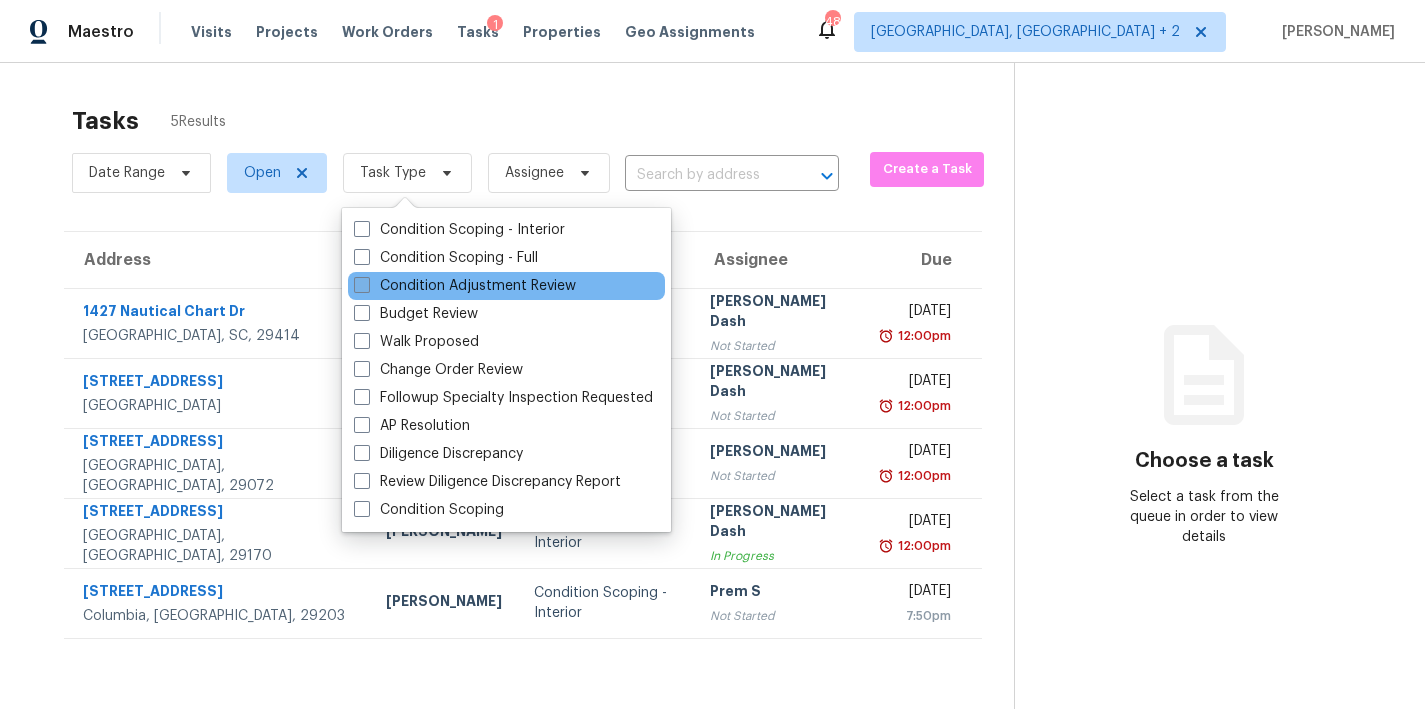 click on "Condition Adjustment Review" at bounding box center [465, 286] 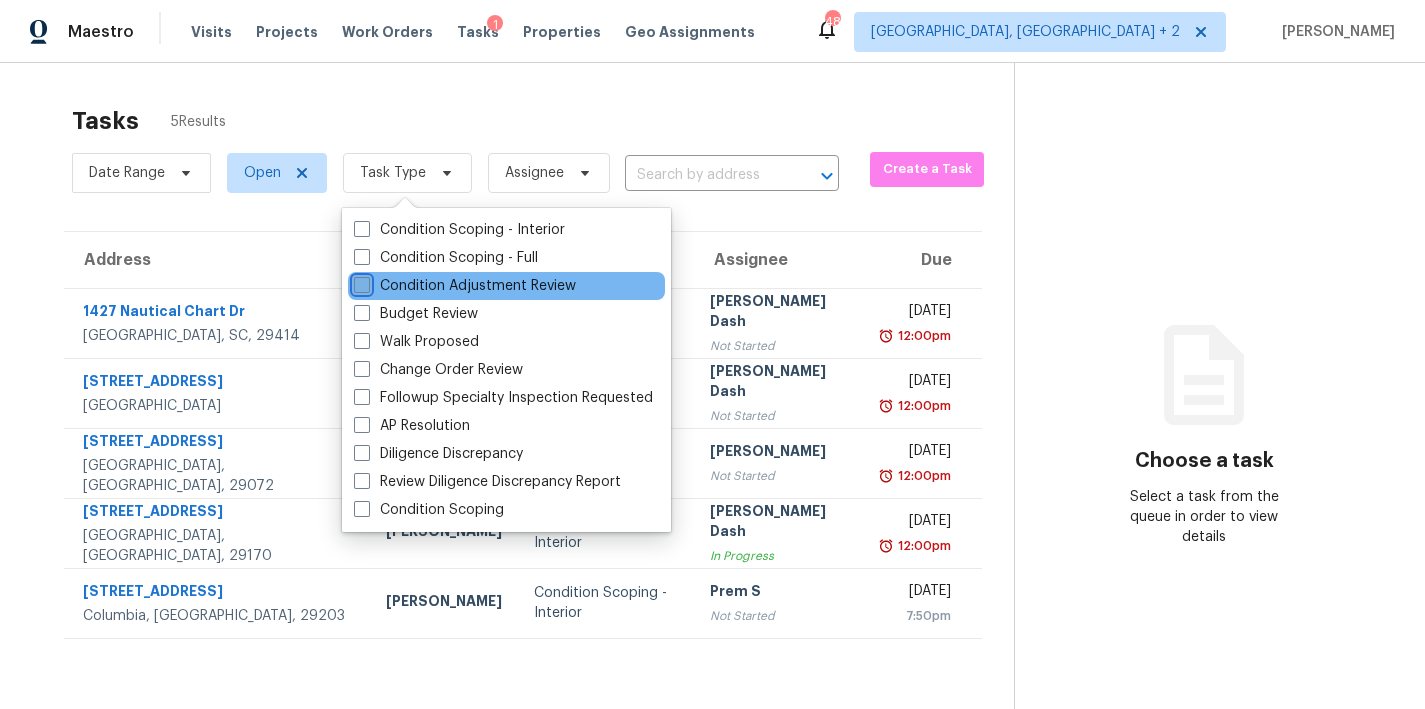 click on "Condition Adjustment Review" at bounding box center (360, 282) 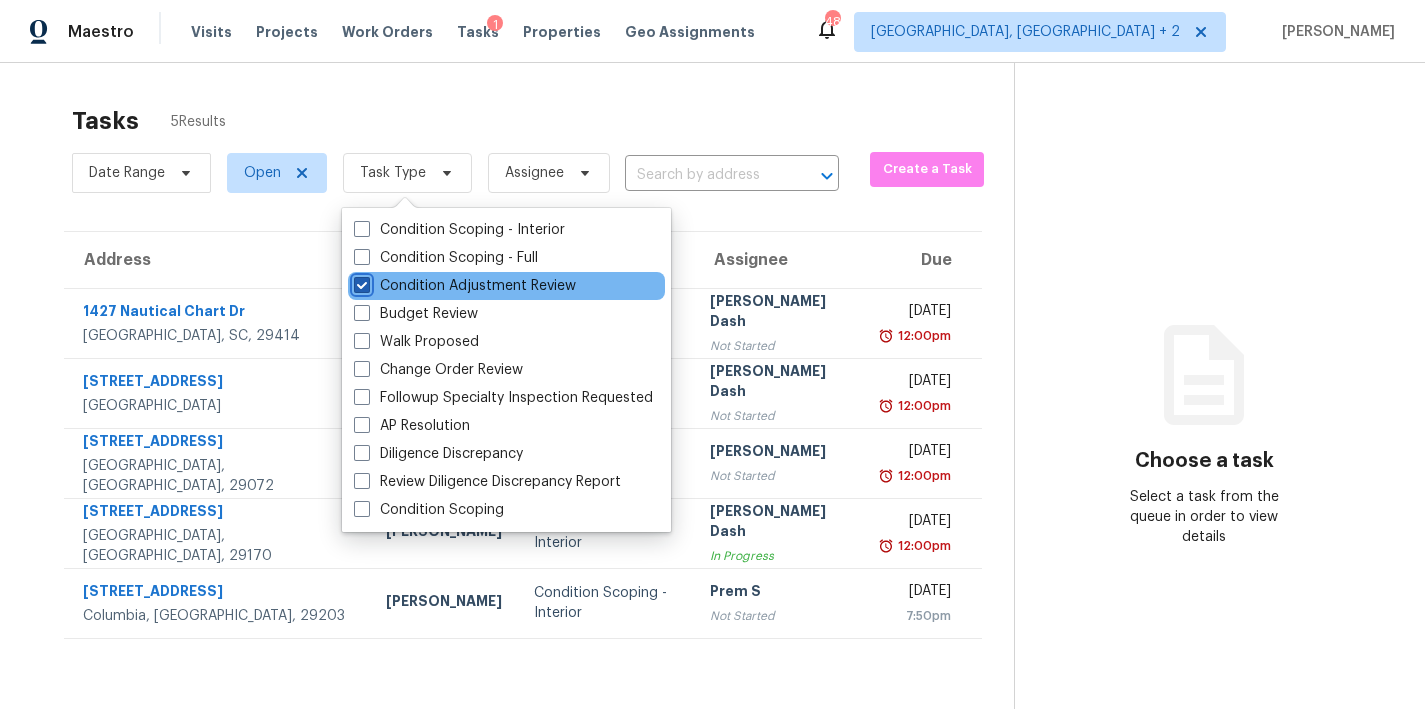 checkbox on "true" 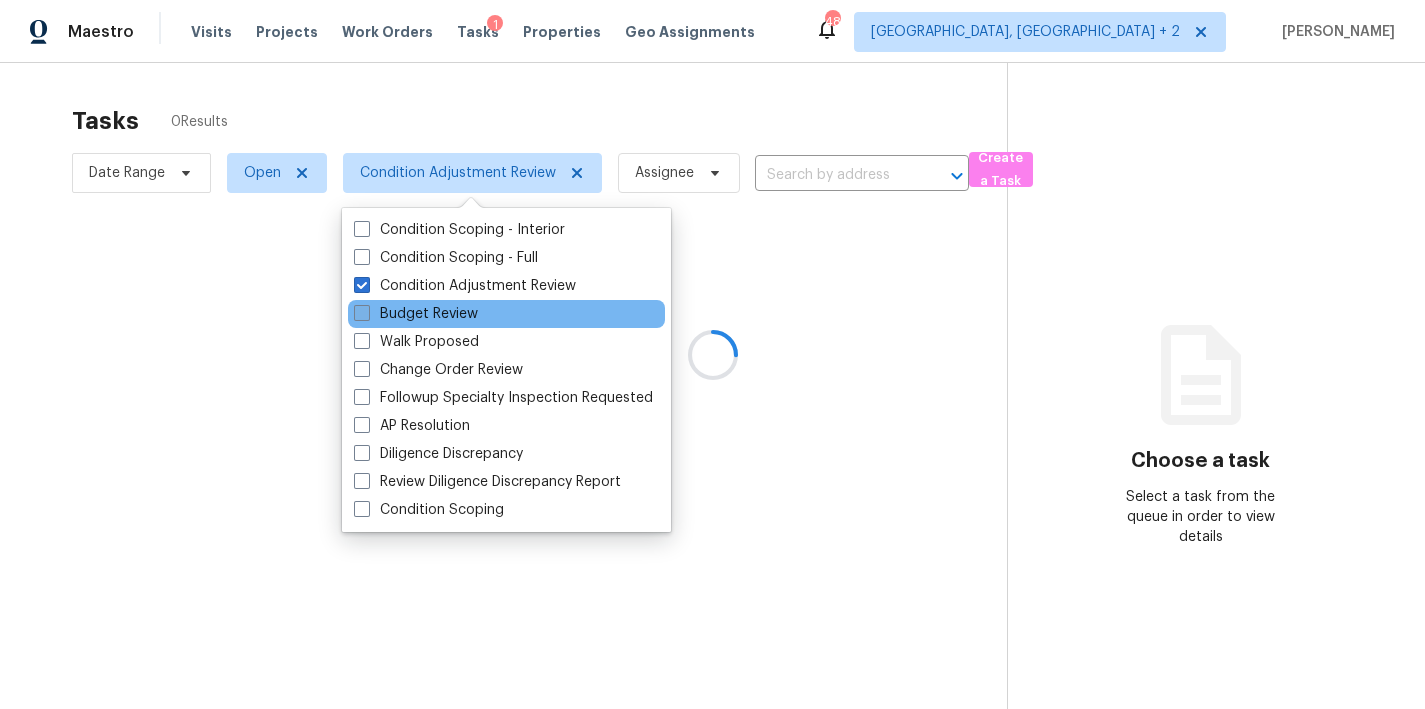click on "Budget Review" at bounding box center (416, 314) 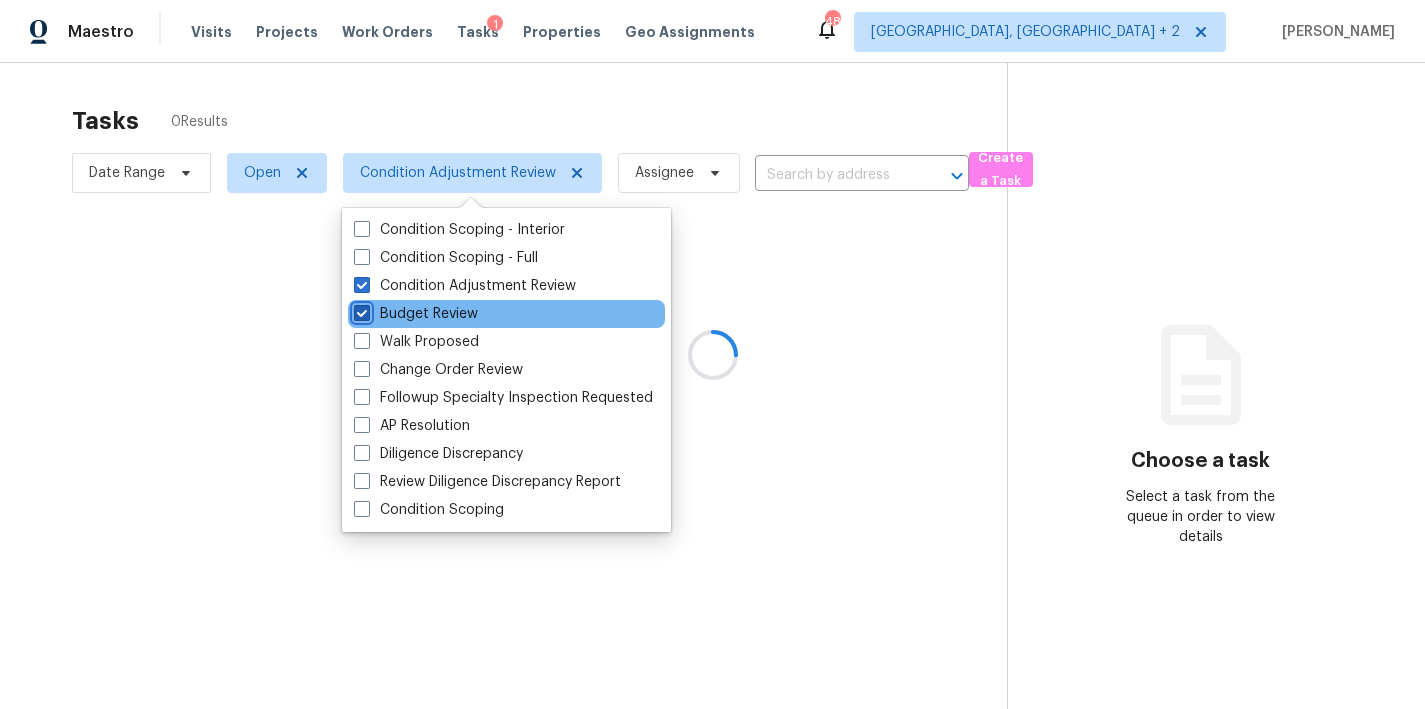 checkbox on "true" 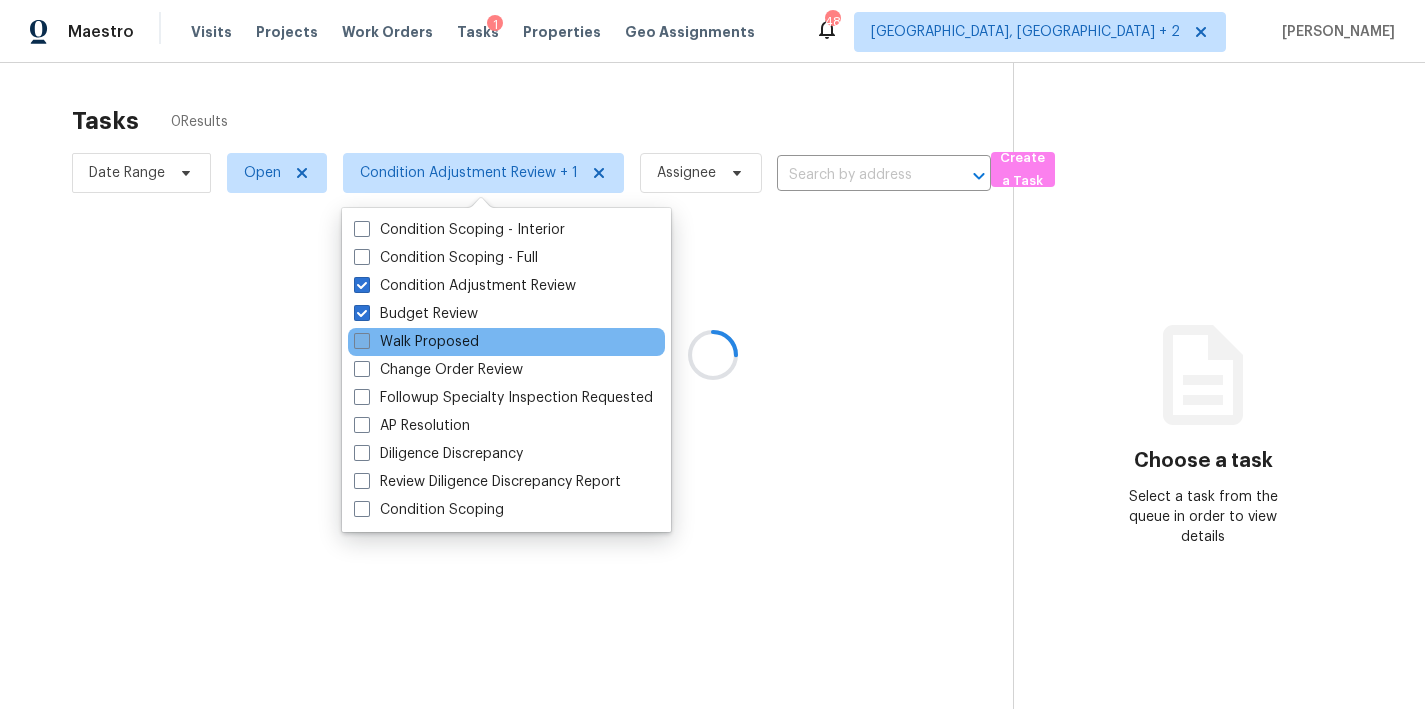 click on "Walk Proposed" at bounding box center (506, 342) 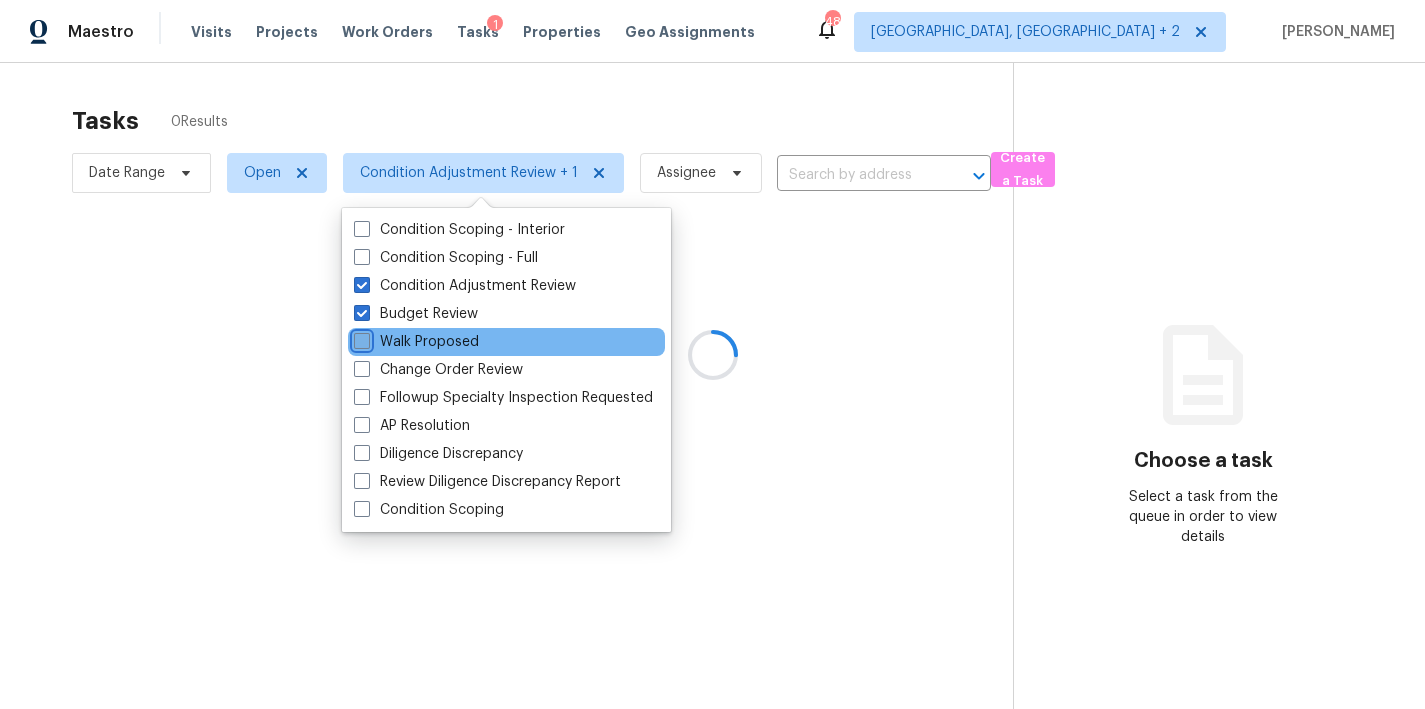 click on "Walk Proposed" at bounding box center (360, 338) 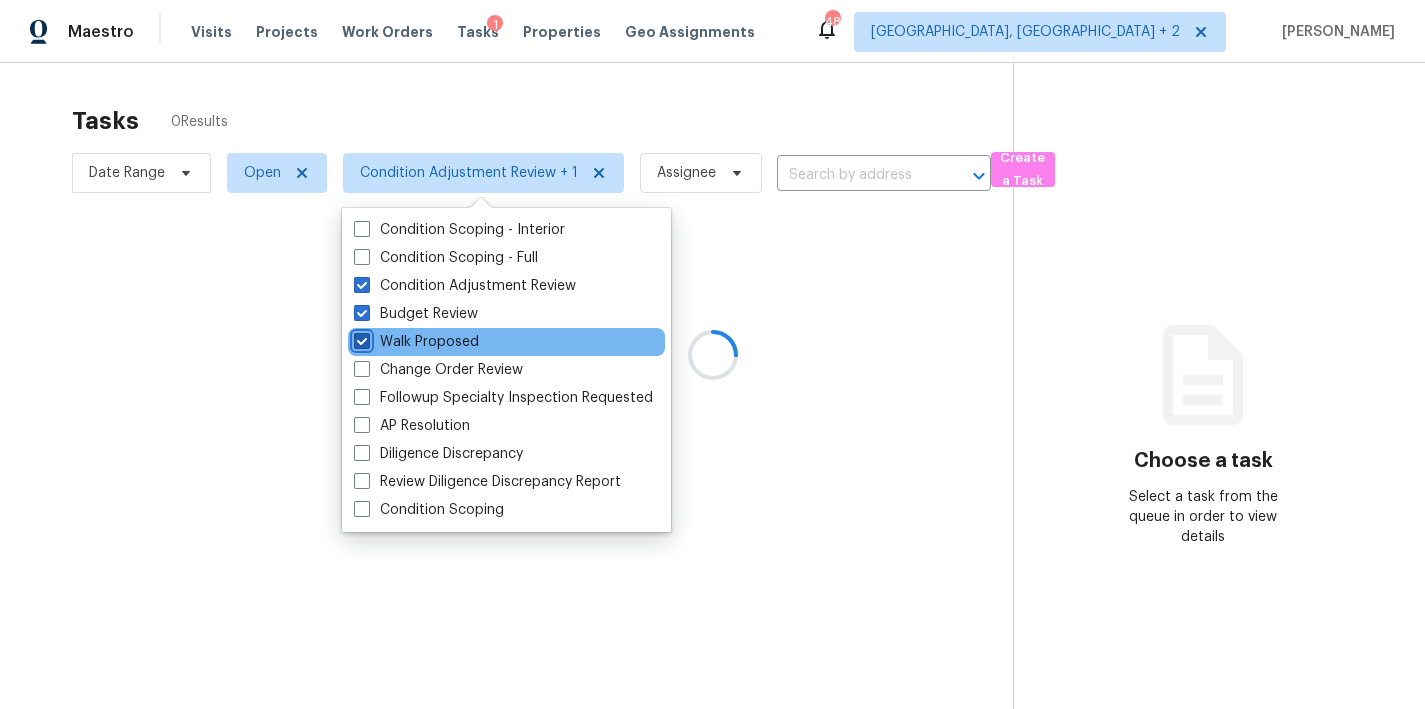 checkbox on "true" 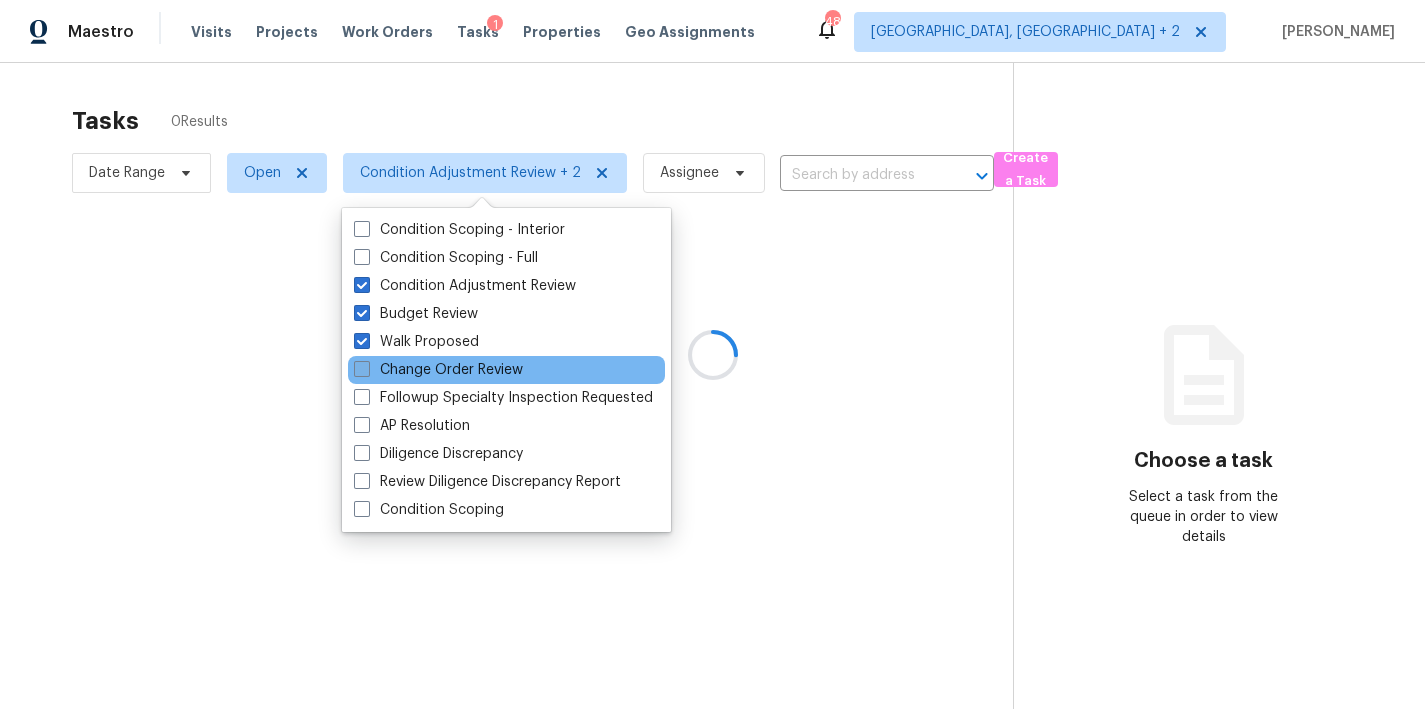 click on "Change Order Review" at bounding box center (438, 370) 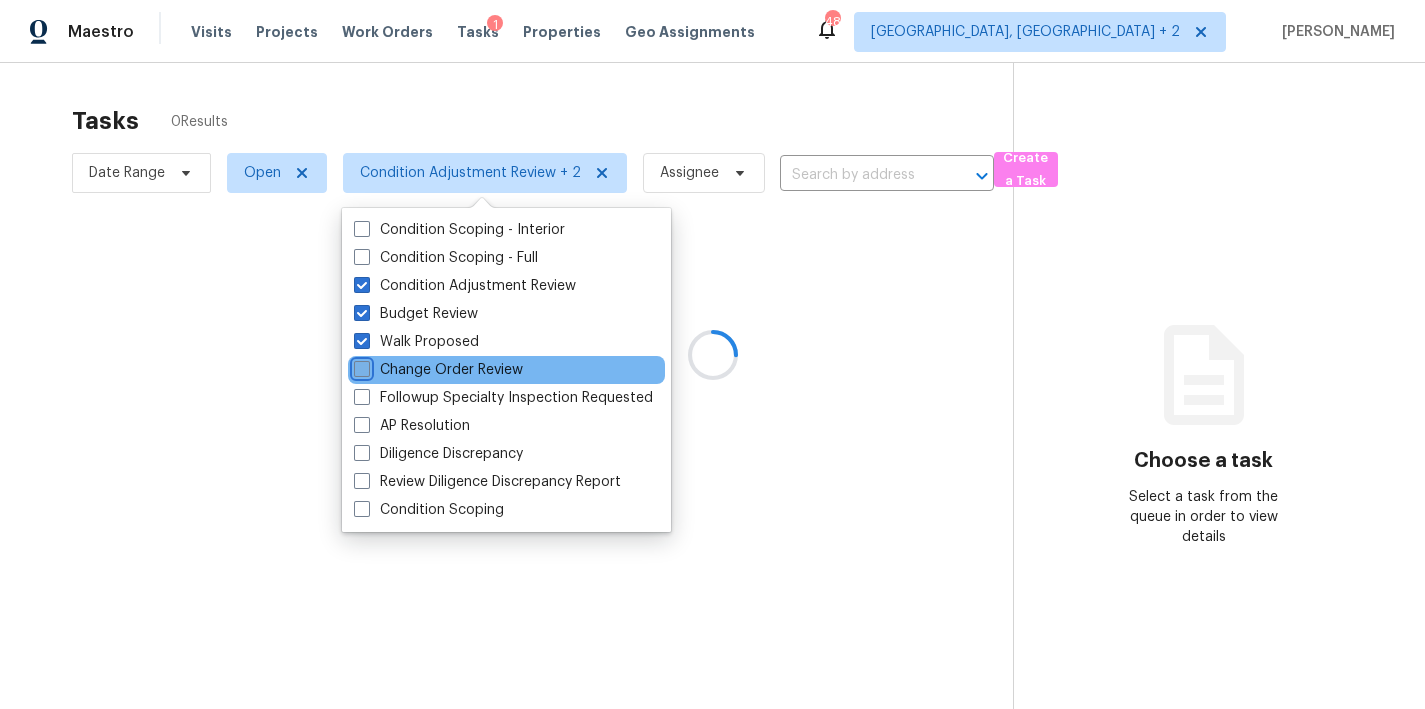 click on "Change Order Review" at bounding box center (360, 366) 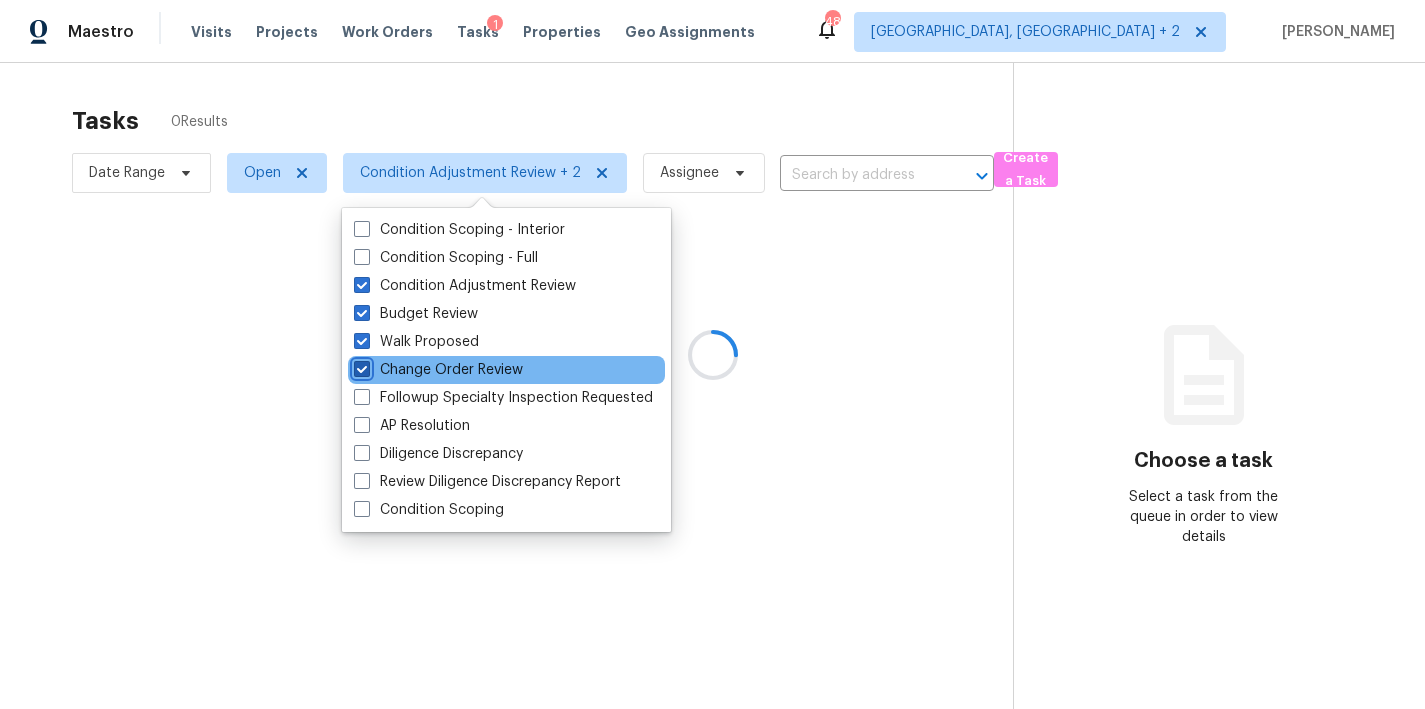 checkbox on "true" 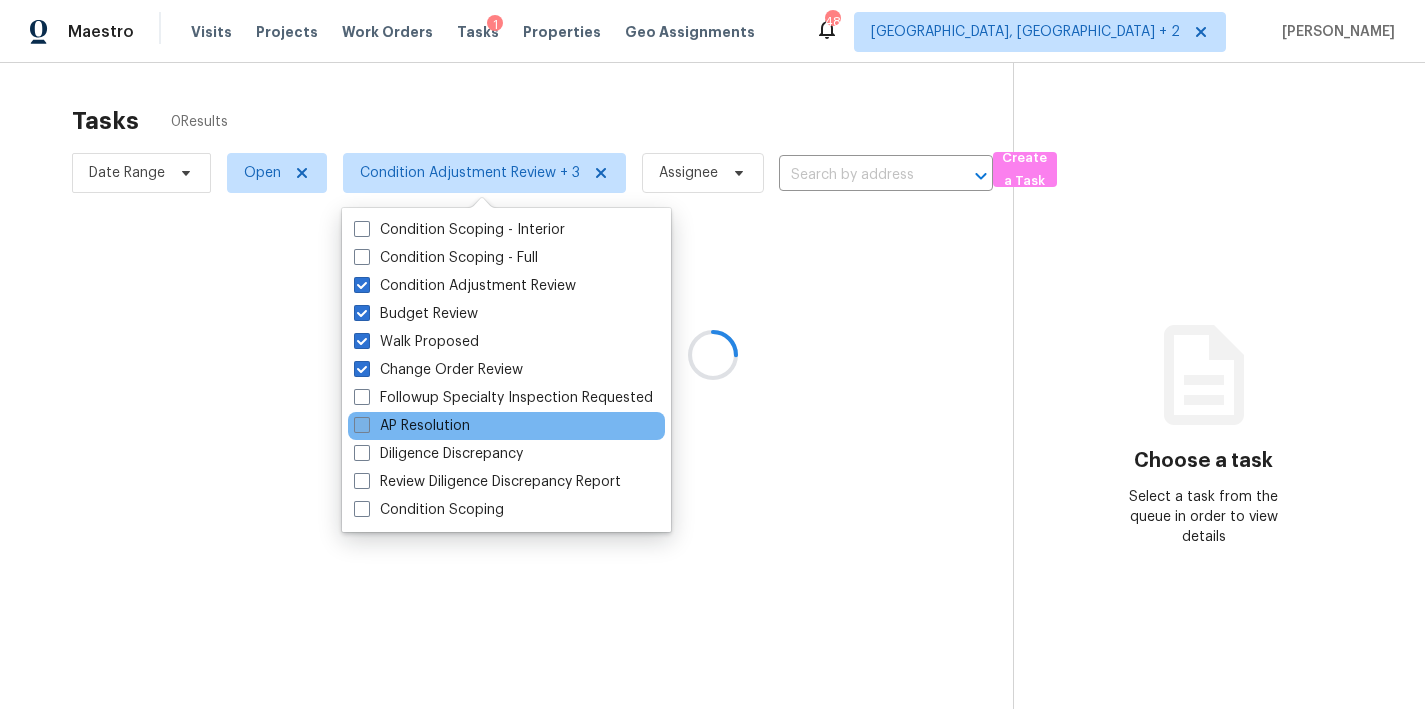 drag, startPoint x: 405, startPoint y: 396, endPoint x: 407, endPoint y: 423, distance: 27.073973 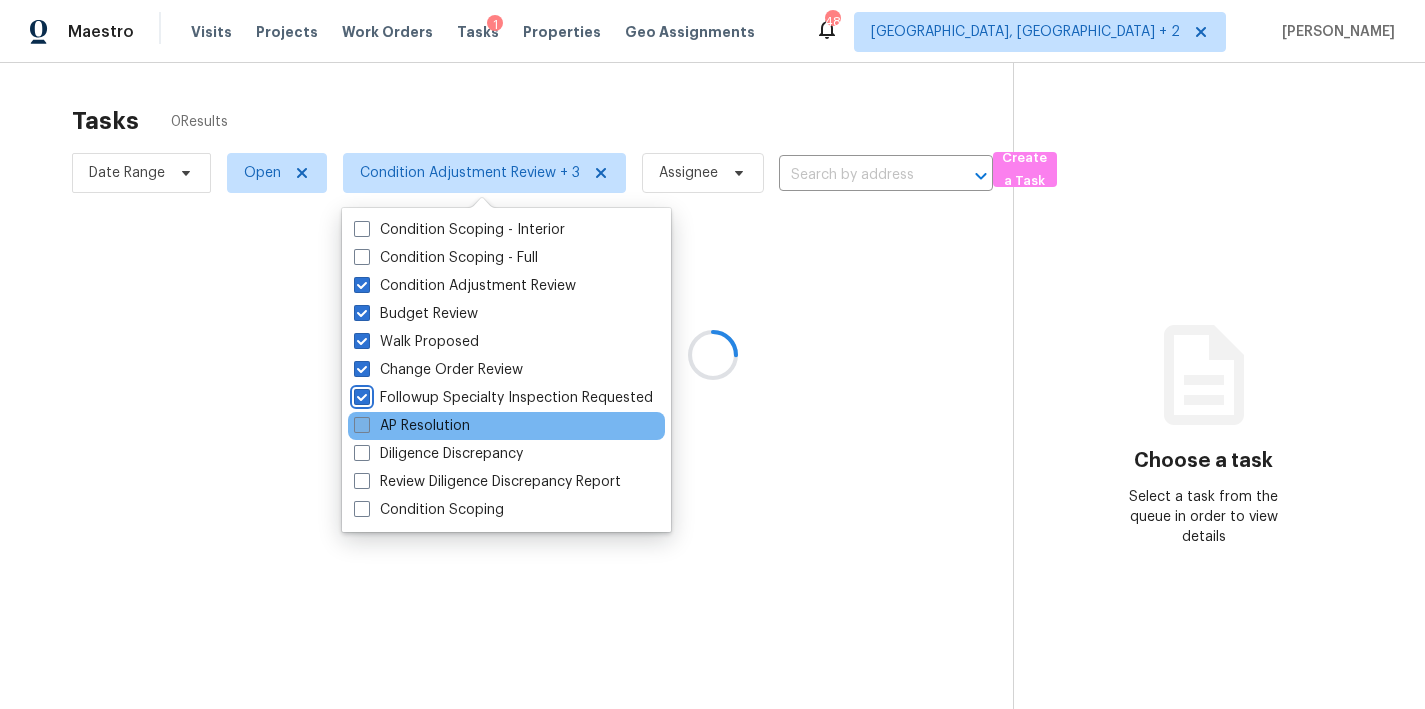 checkbox on "true" 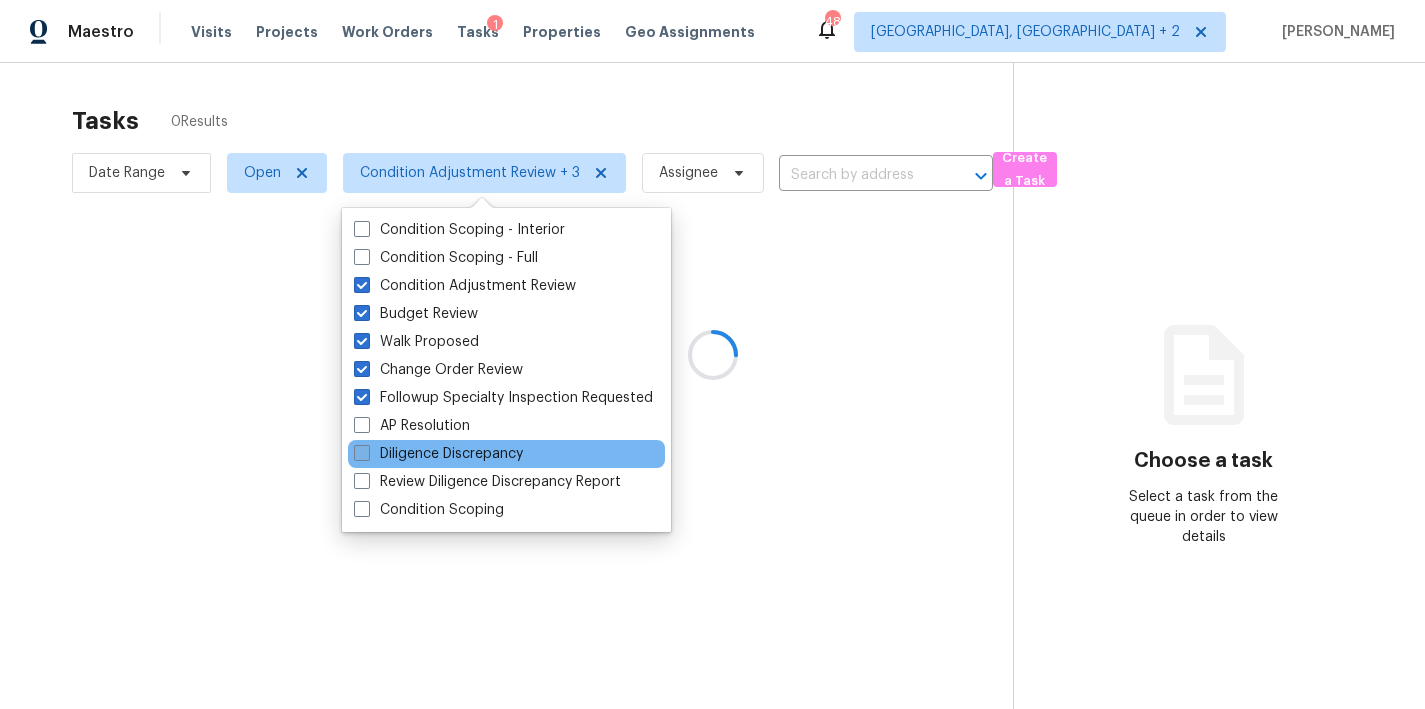 click on "AP Resolution" at bounding box center (412, 426) 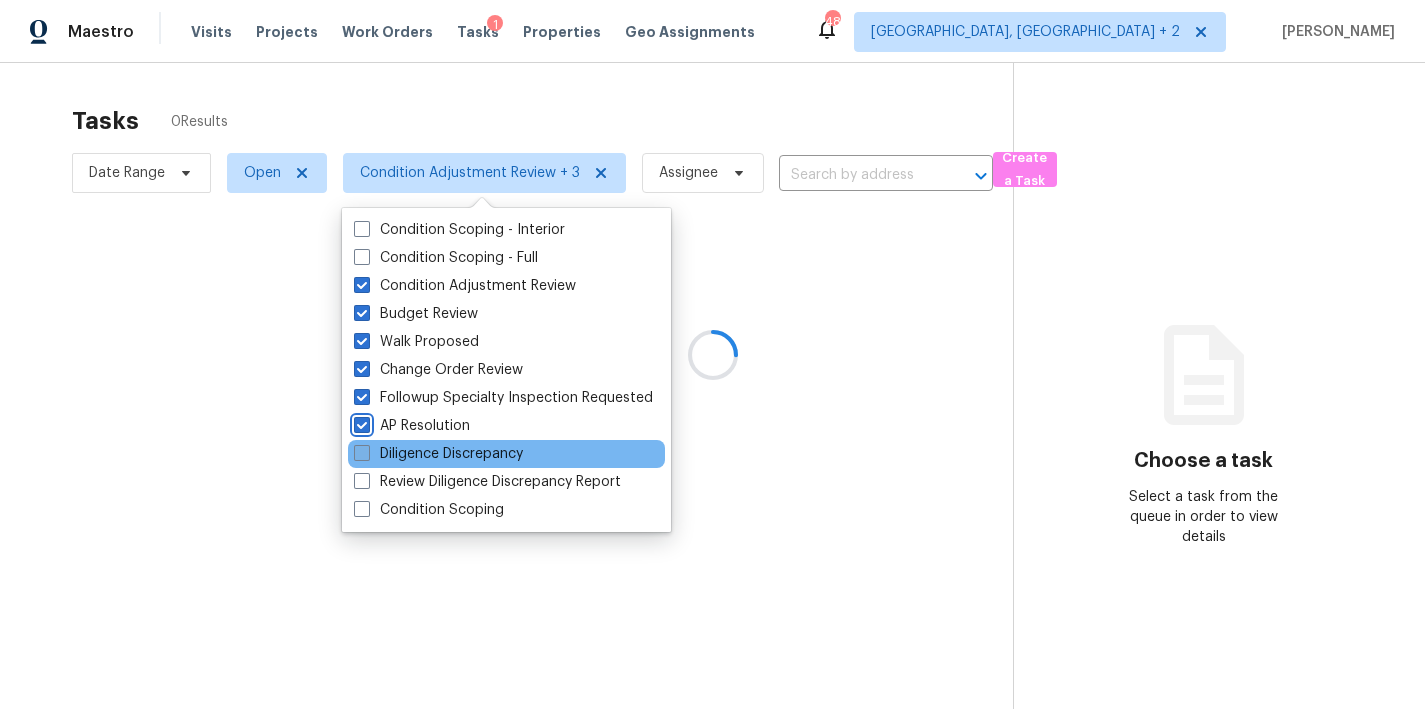 checkbox on "true" 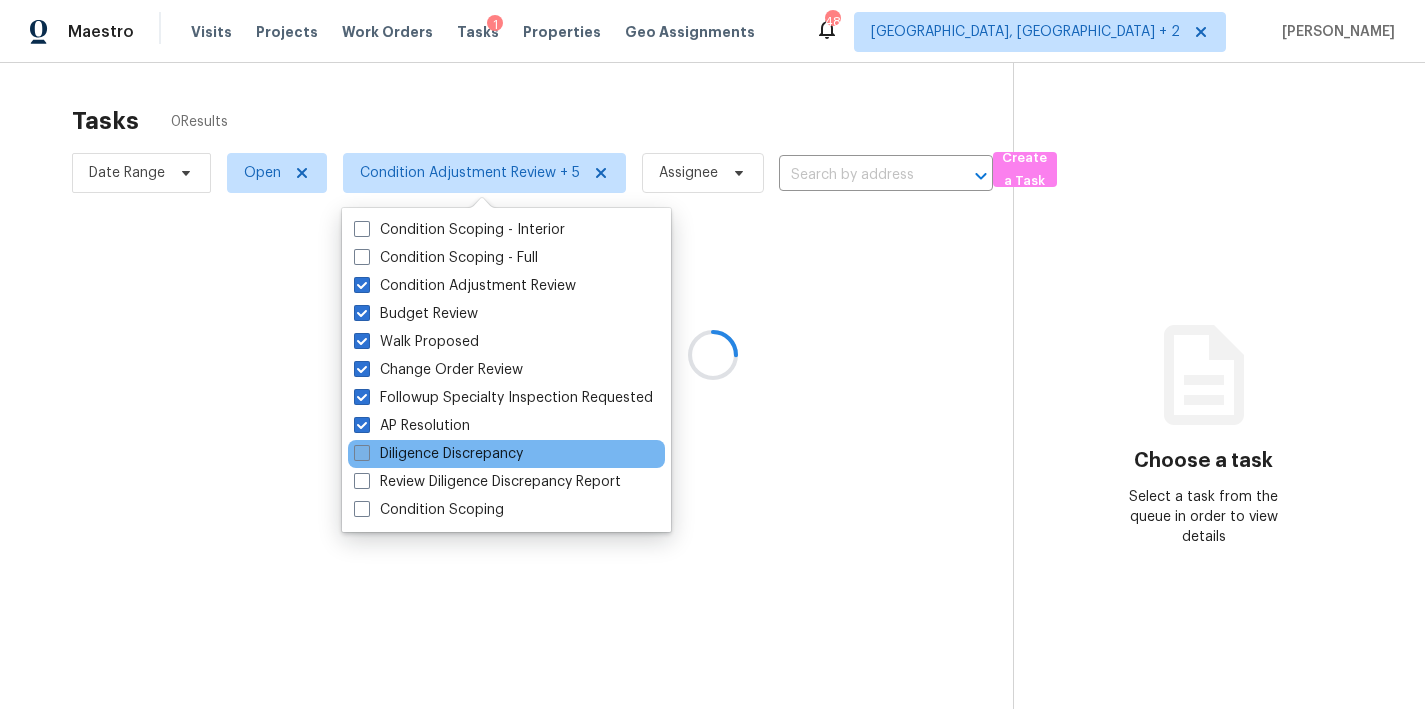 click on "Diligence Discrepancy" at bounding box center [438, 454] 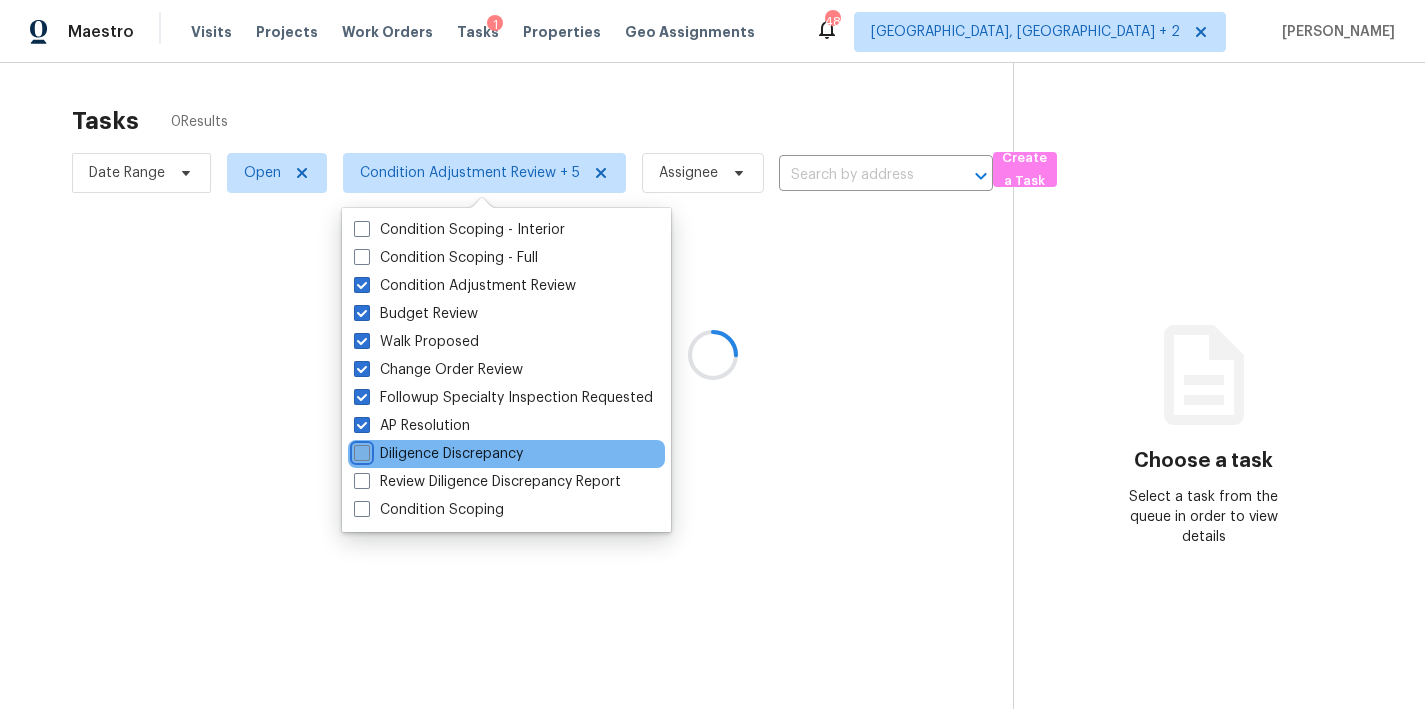 click on "Diligence Discrepancy" at bounding box center [360, 450] 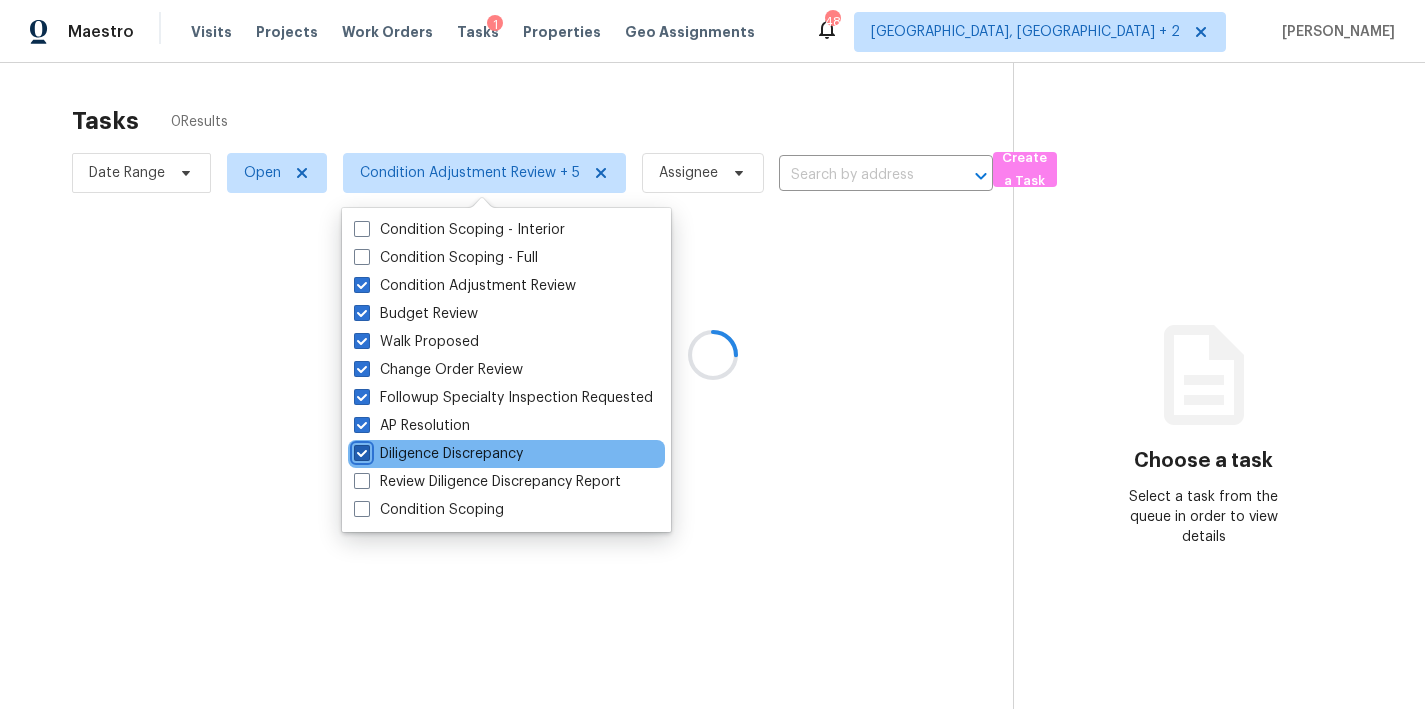 checkbox on "true" 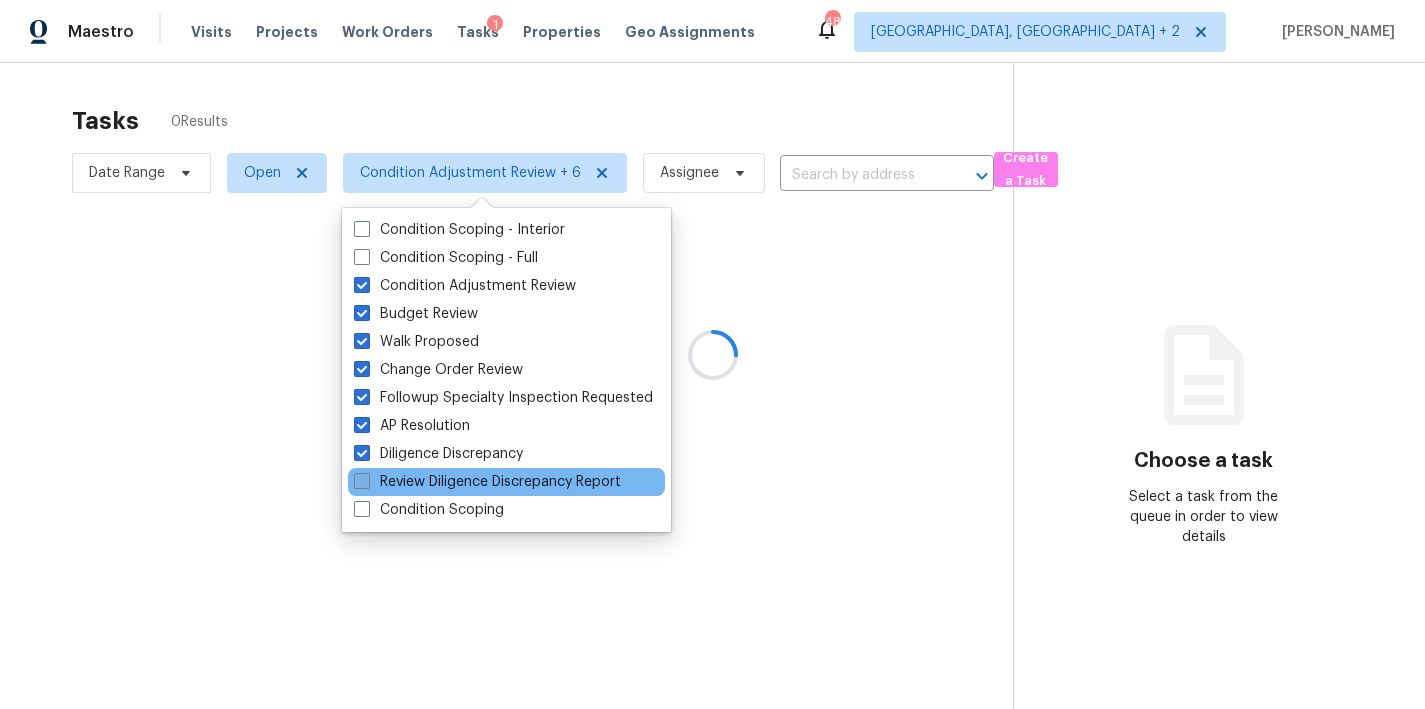 click on "Review Diligence Discrepancy Report" at bounding box center [487, 482] 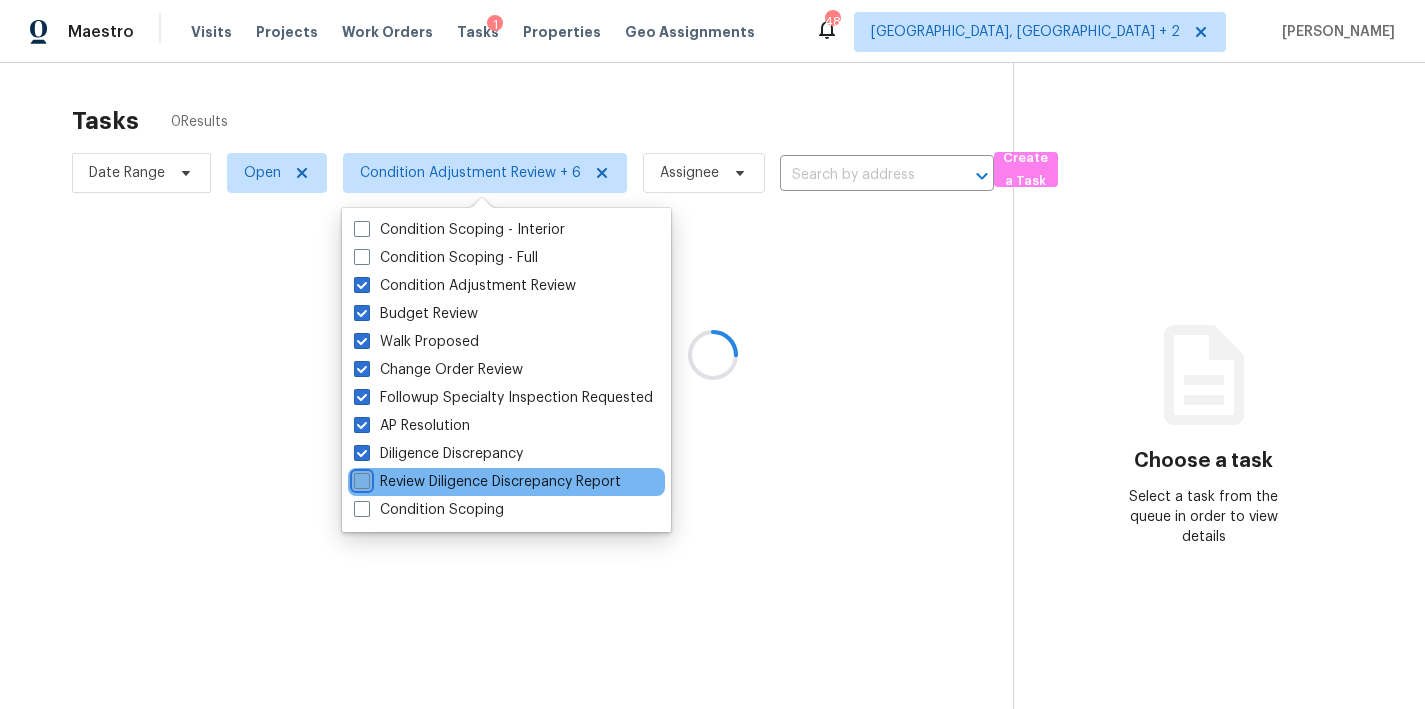 click on "Review Diligence Discrepancy Report" at bounding box center (360, 478) 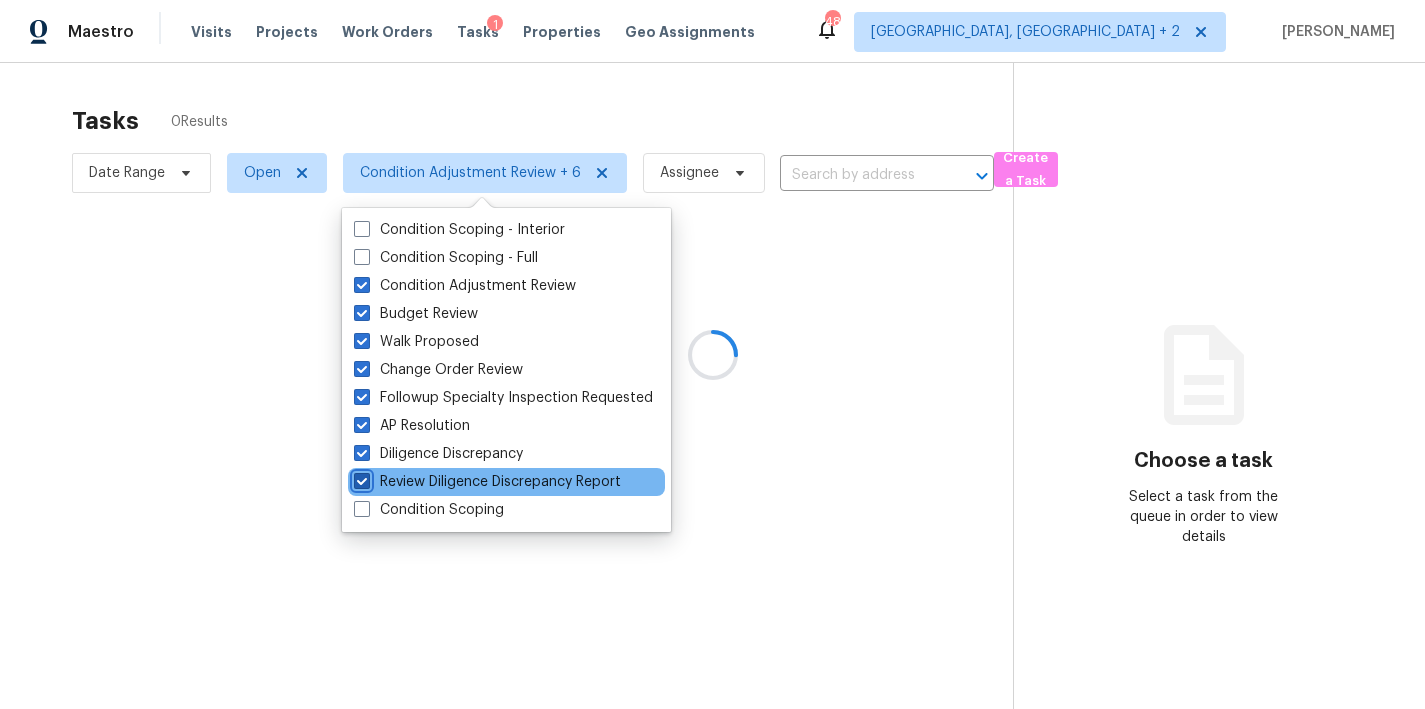 checkbox on "true" 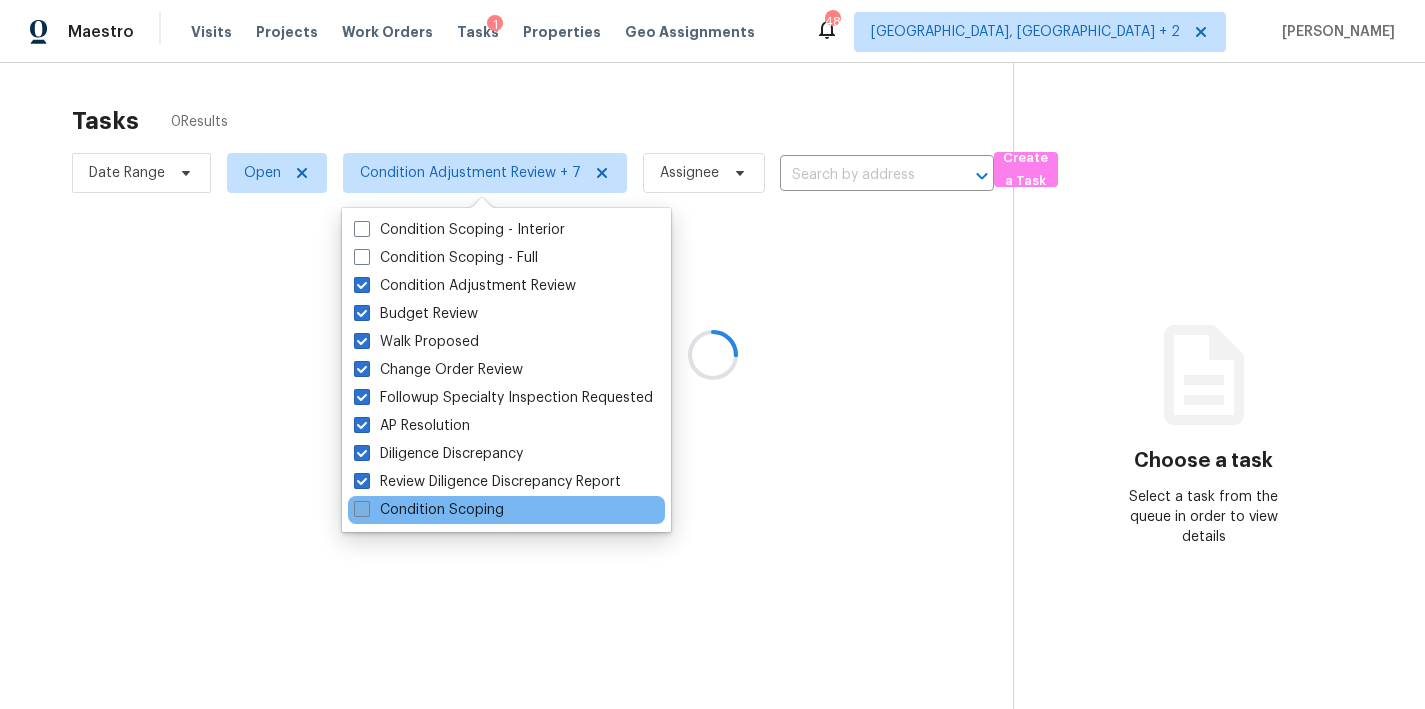 click on "Condition Scoping" at bounding box center [429, 510] 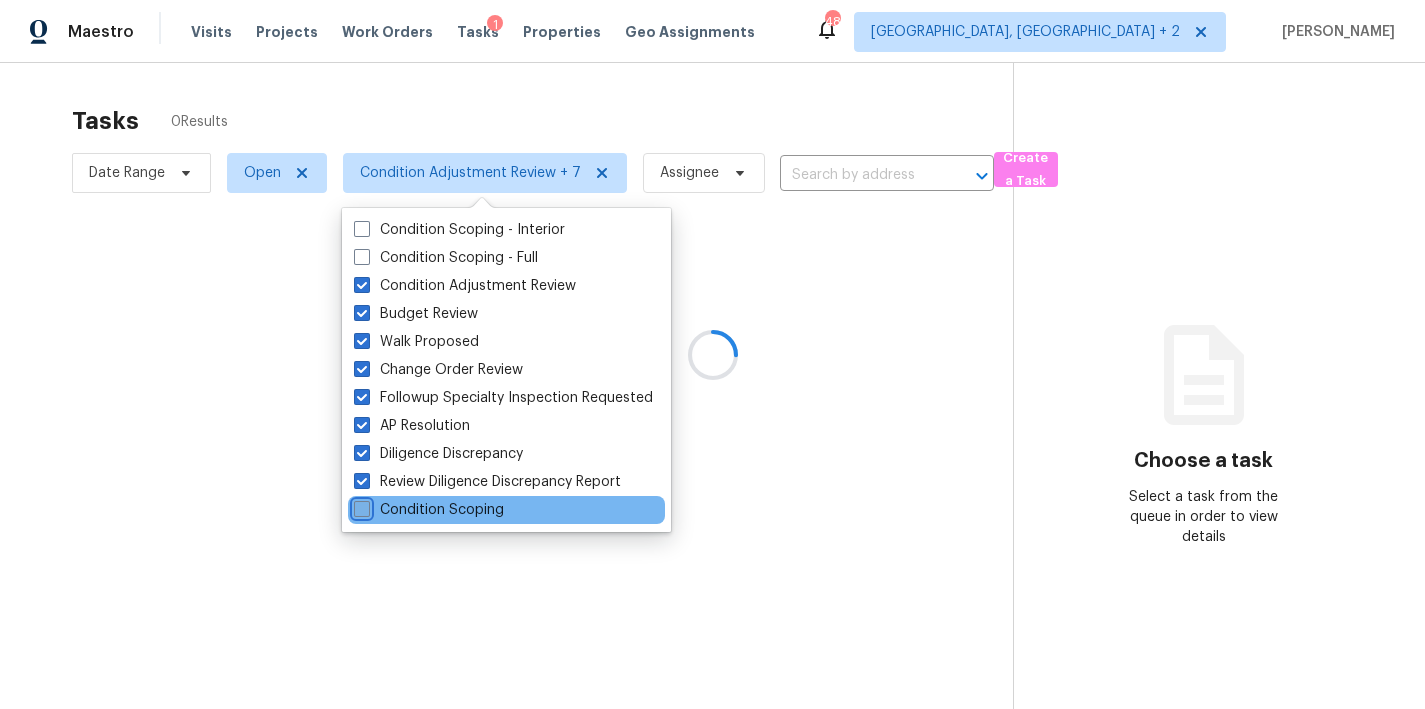 click on "Condition Scoping" at bounding box center (360, 506) 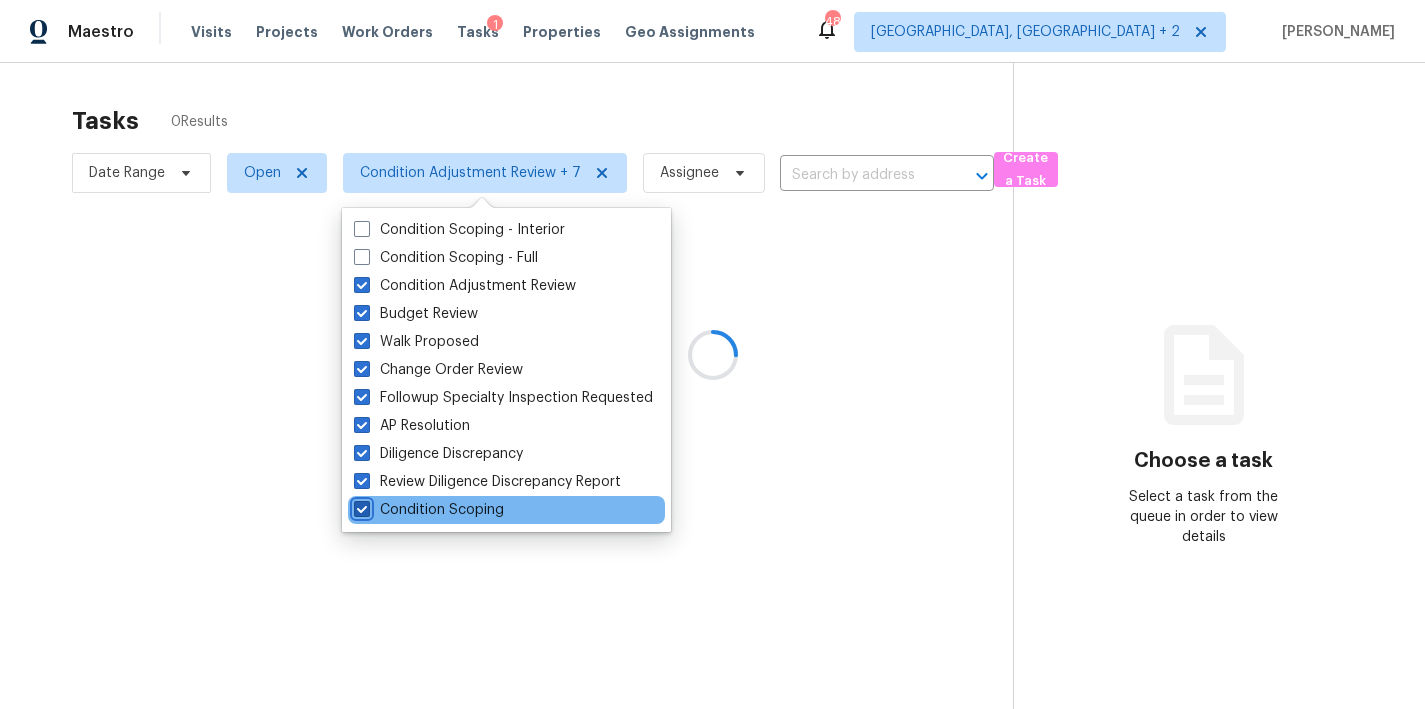 checkbox on "true" 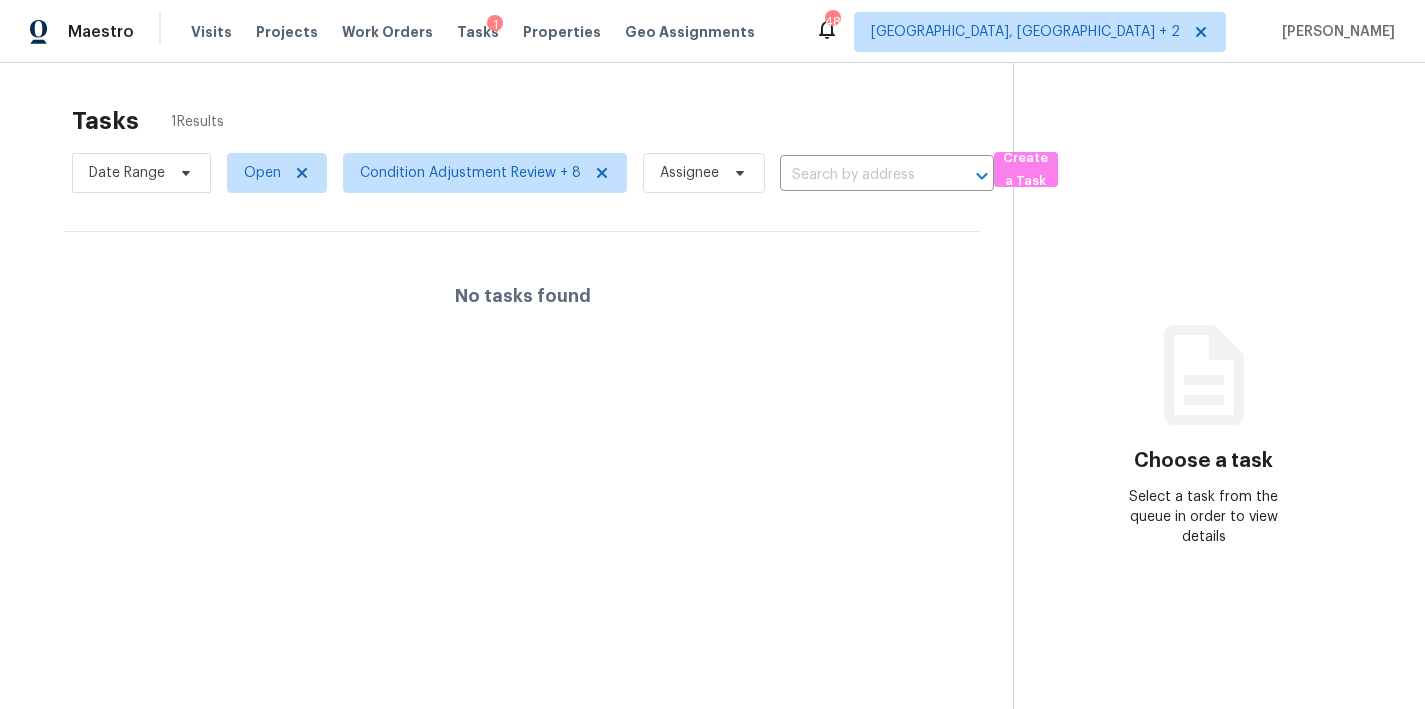 click on "Tasks 1  Results Date Range Open Condition Adjustment Review + 8 Assignee ​ Create a Task No tasks found Choose a task Select a task from the queue in order to view details" at bounding box center [712, 417] 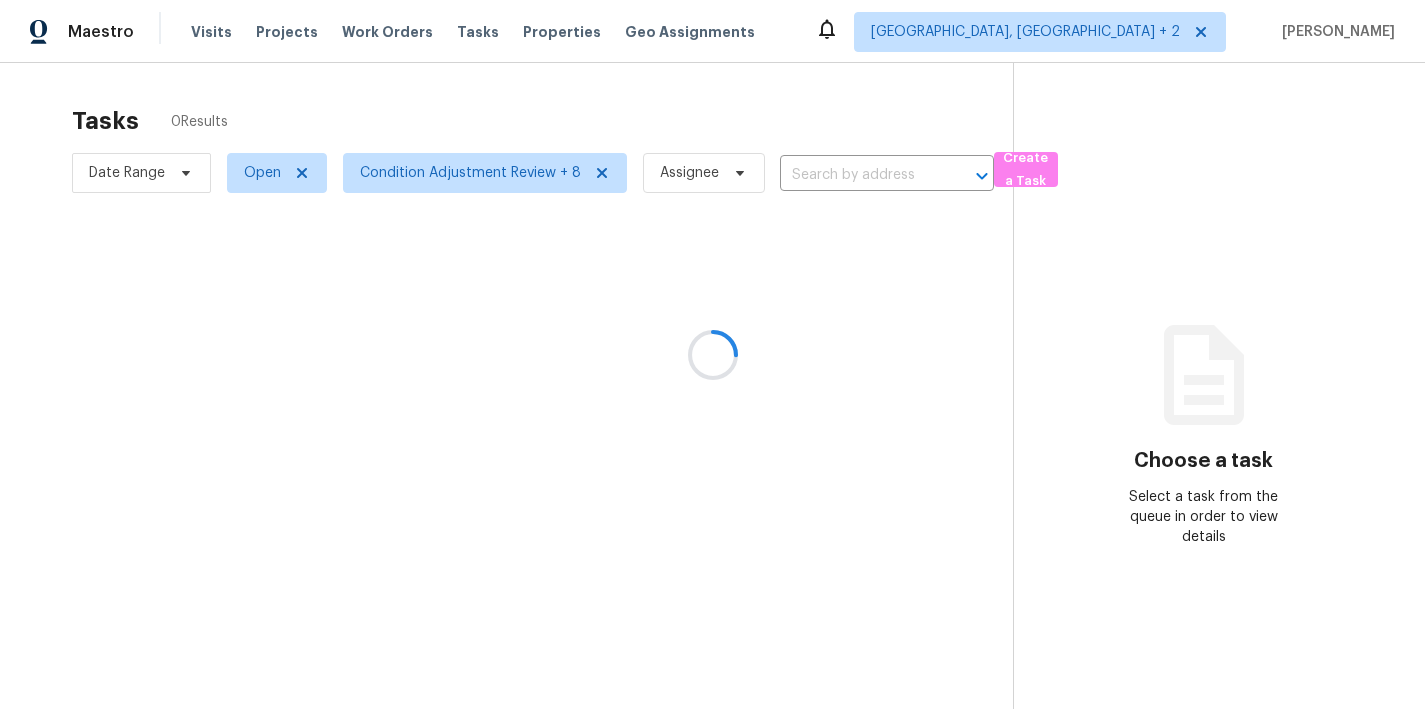 scroll, scrollTop: 0, scrollLeft: 0, axis: both 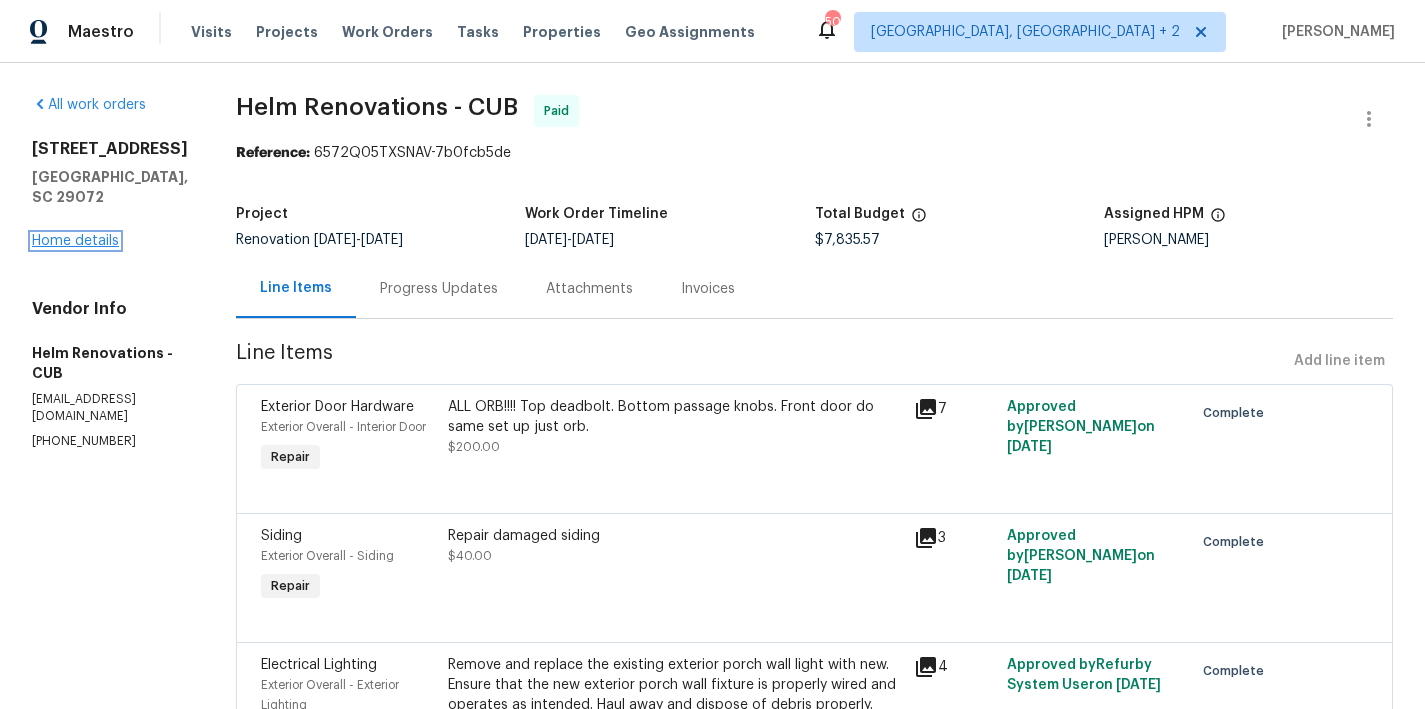 click on "Home details" at bounding box center (75, 241) 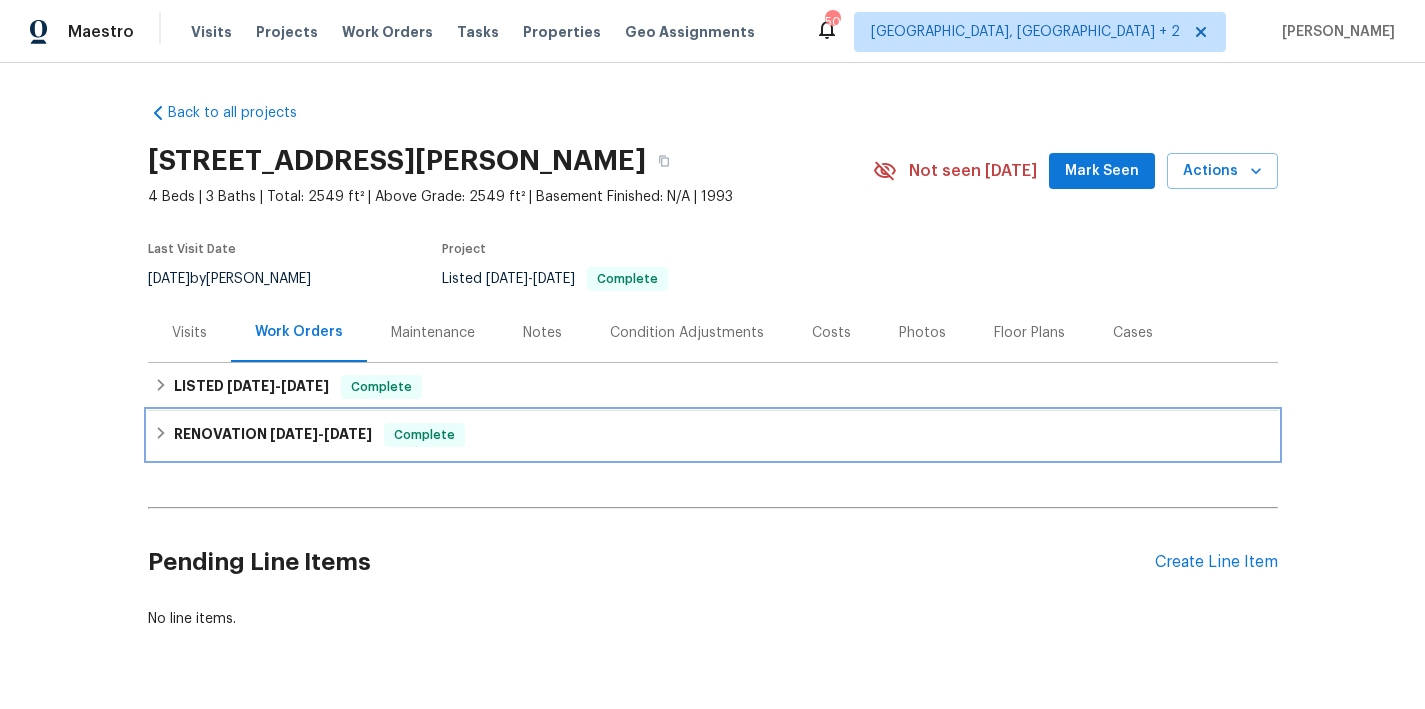 click on "RENOVATION   [DATE]  -  [DATE] Complete" at bounding box center (713, 435) 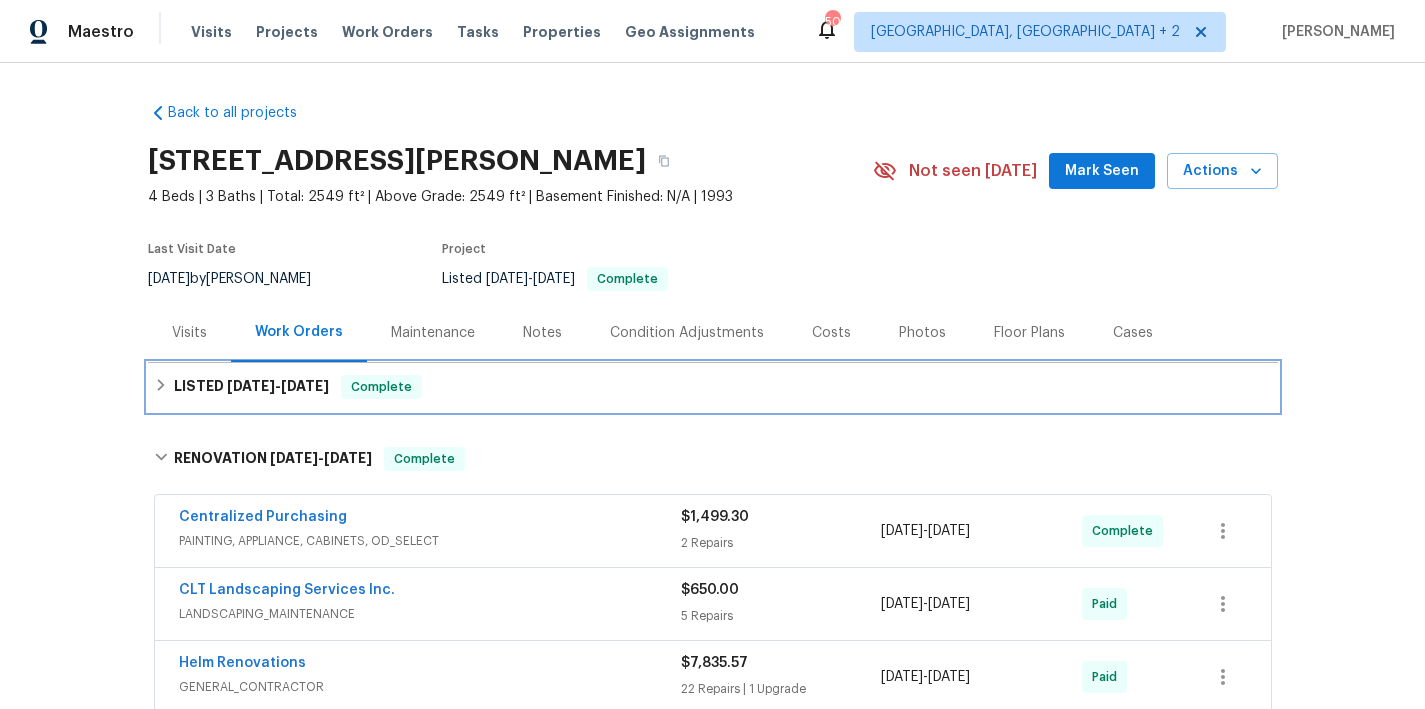 click on "LISTED   [DATE]  -  [DATE] Complete" at bounding box center [713, 387] 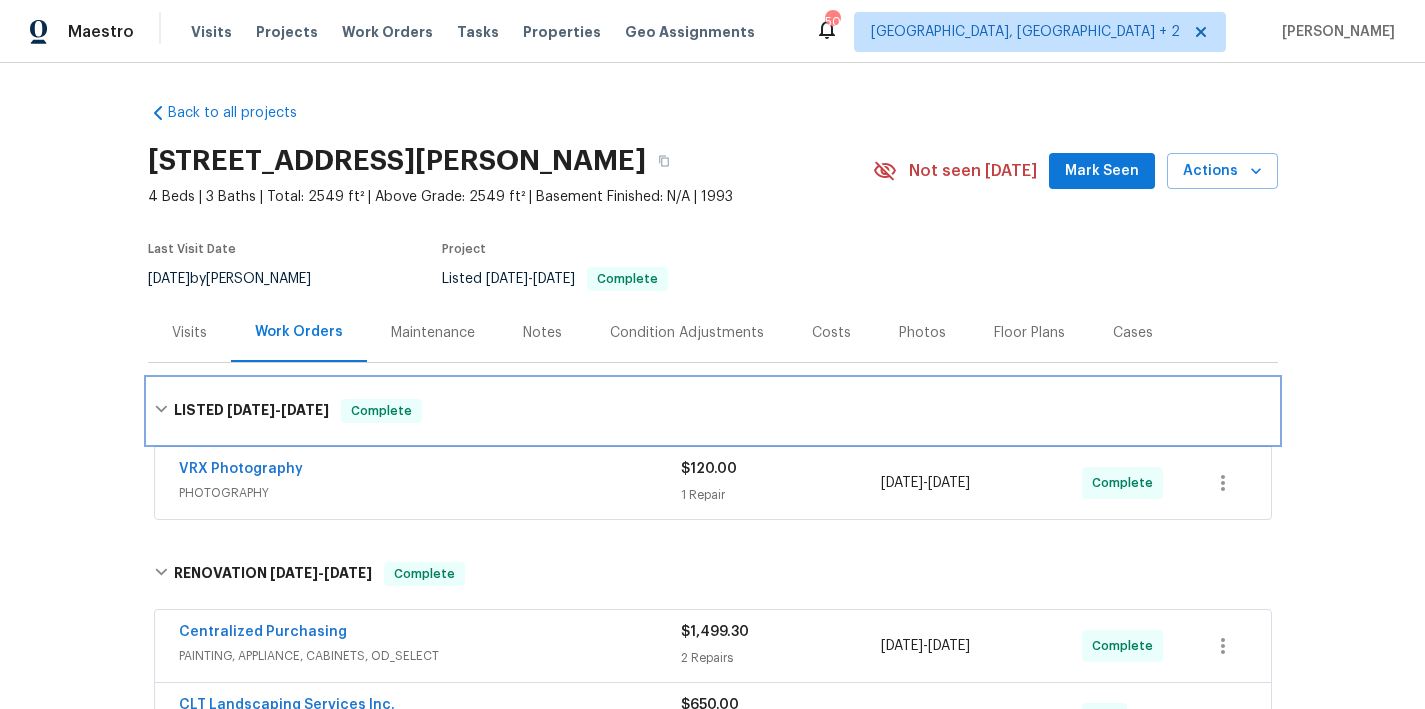 click on "LISTED   [DATE]  -  [DATE] Complete" at bounding box center [713, 411] 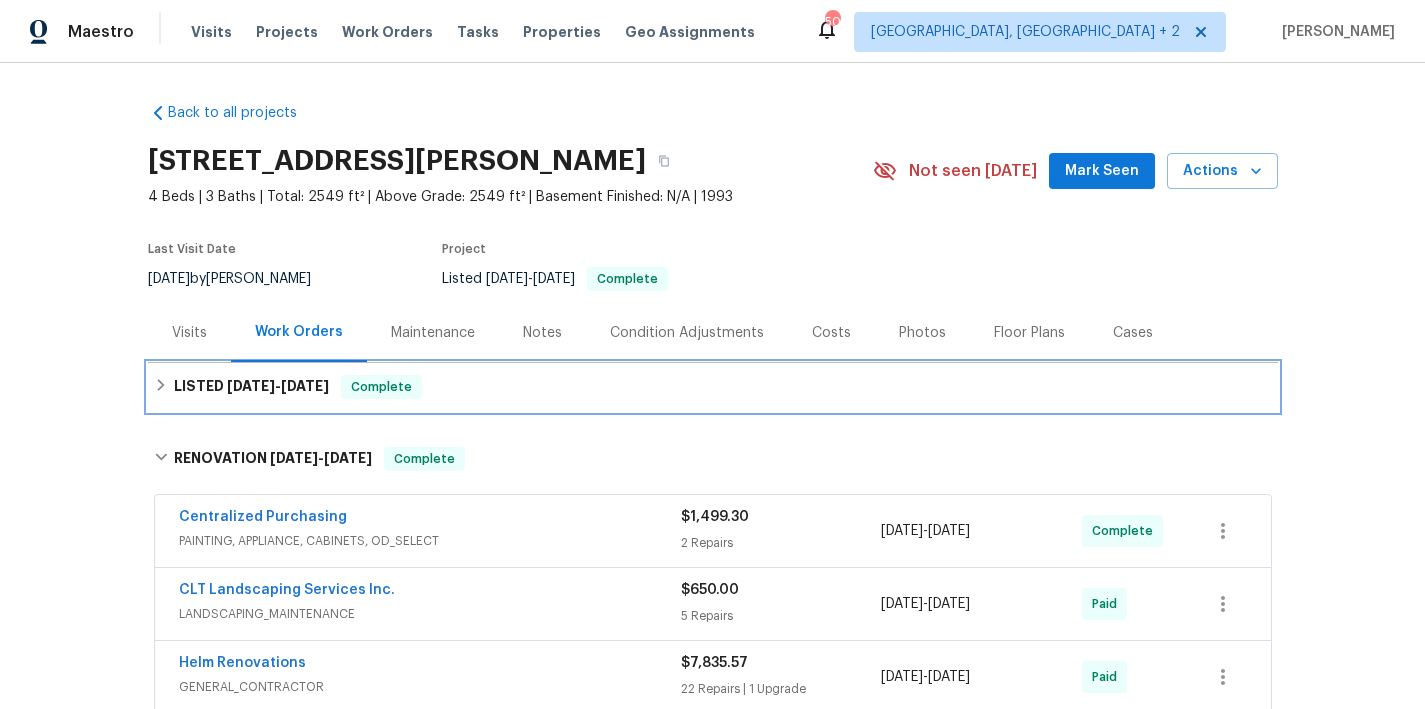 scroll, scrollTop: 365, scrollLeft: 0, axis: vertical 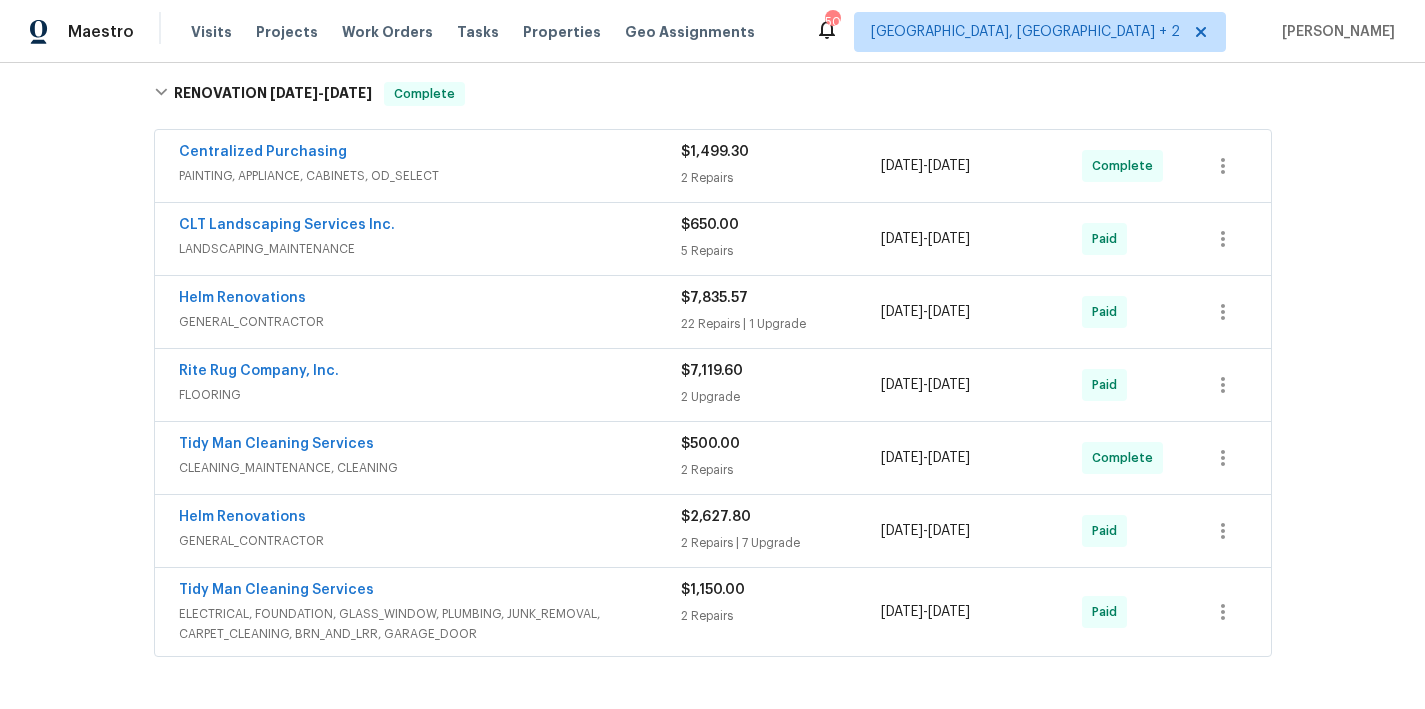 click on "Helm Renovations" at bounding box center (430, 300) 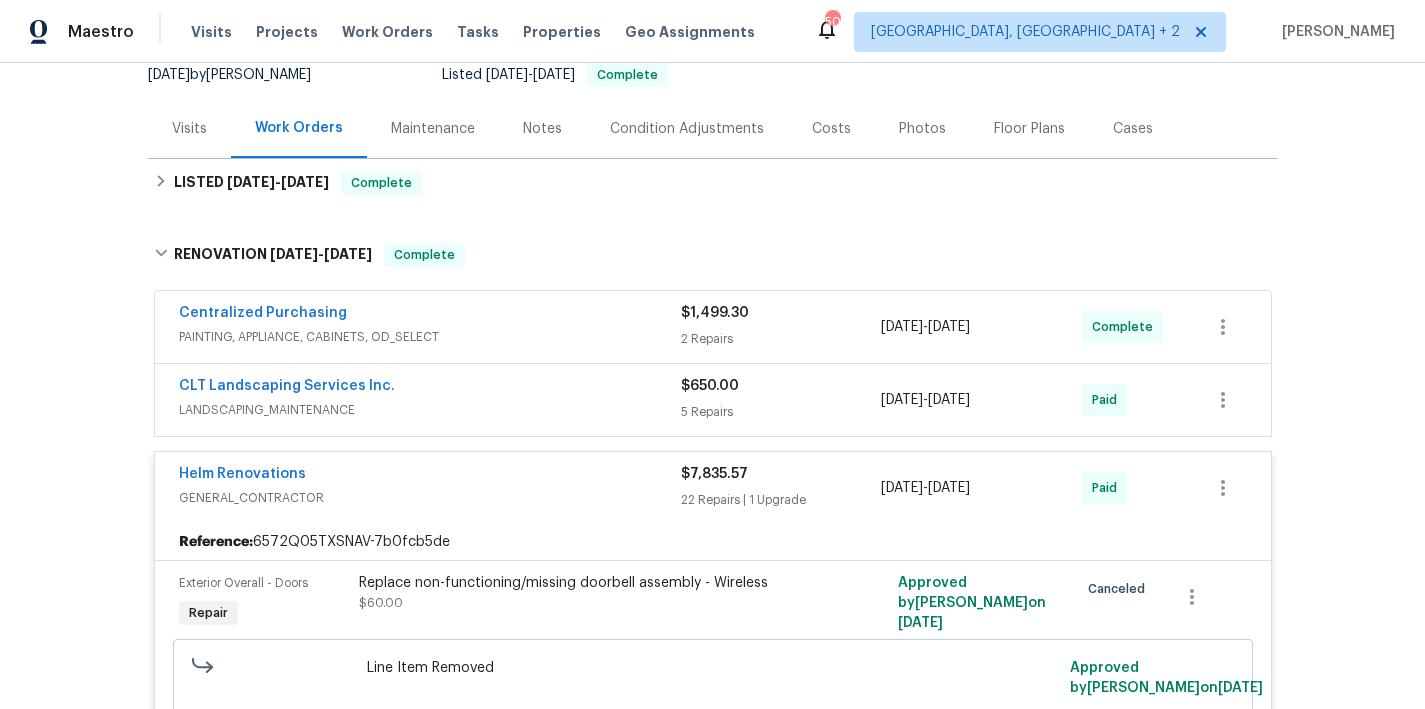 scroll, scrollTop: 444, scrollLeft: 0, axis: vertical 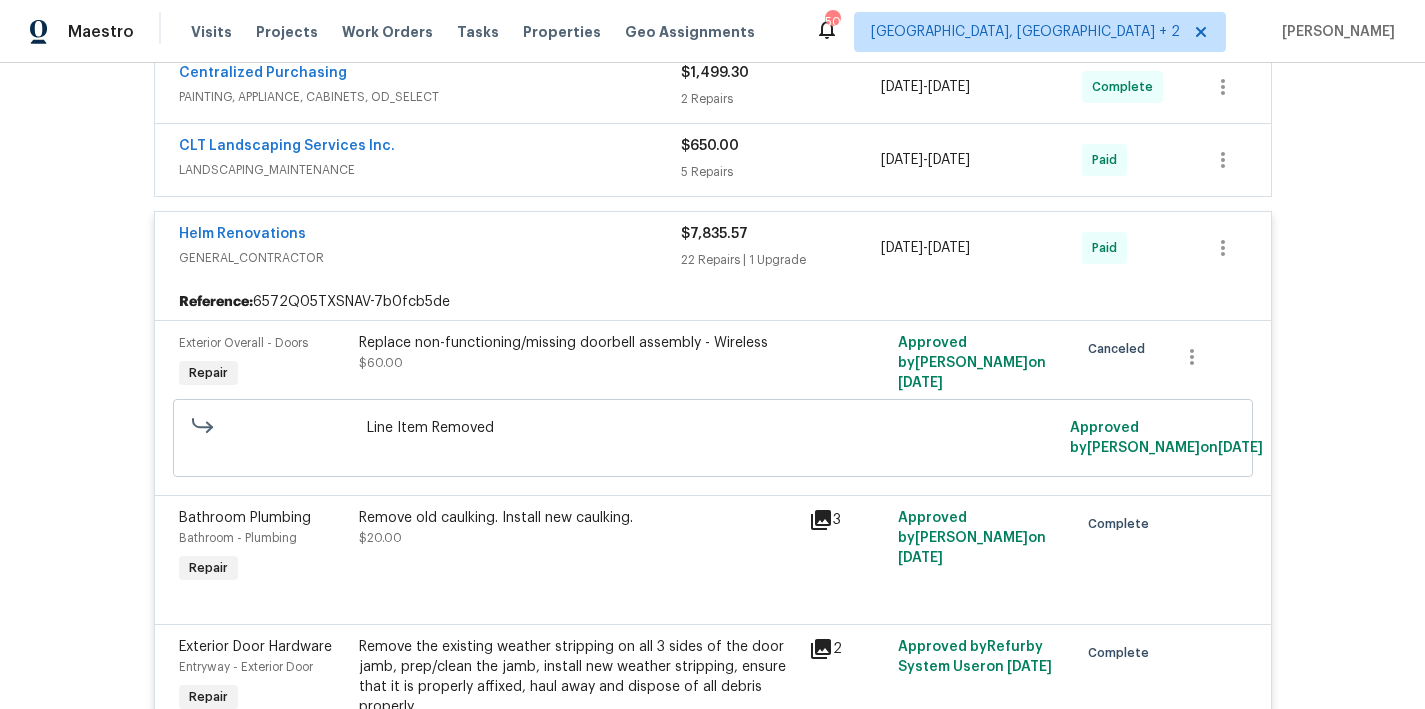 click on "Helm Renovations GENERAL_CONTRACTOR $7,835.57 22 Repairs | 1 Upgrade [DATE]  -  [DATE] Paid" at bounding box center [713, 248] 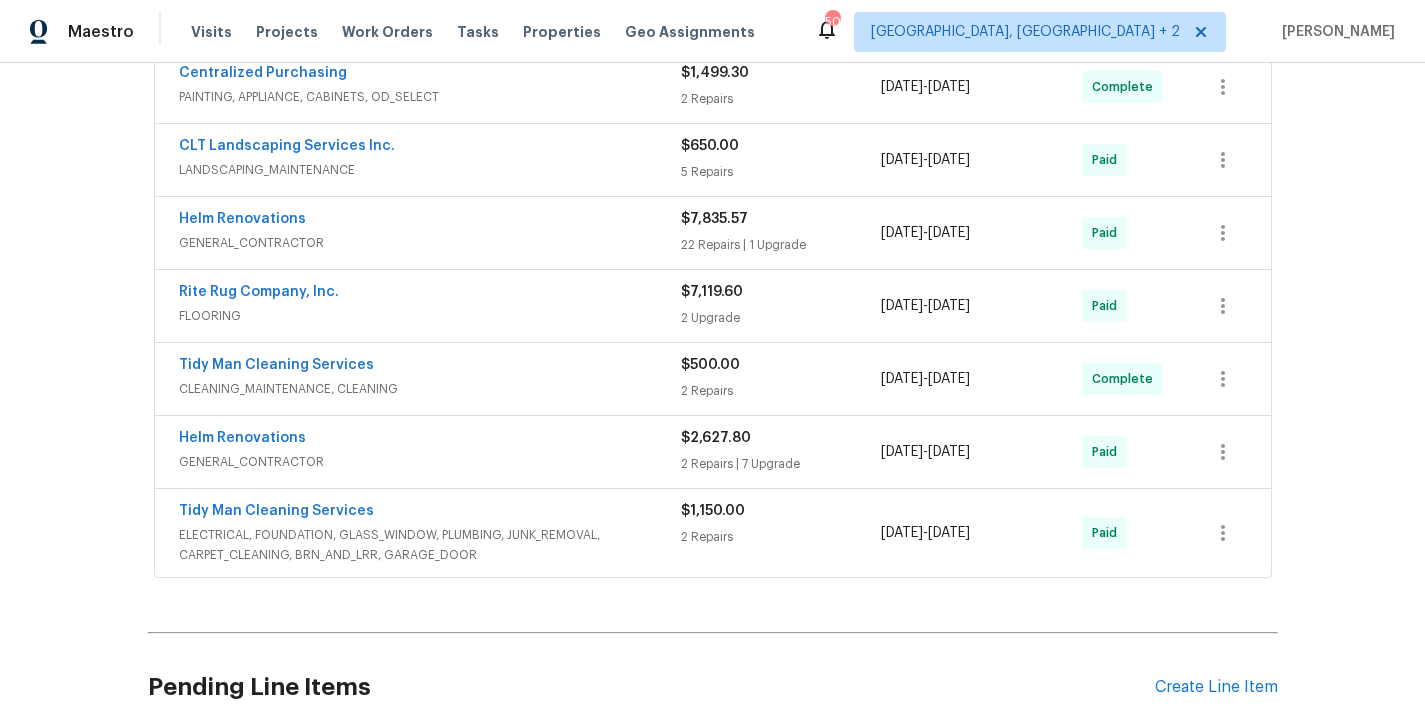 click on "Rite Rug Company, Inc." at bounding box center [430, 294] 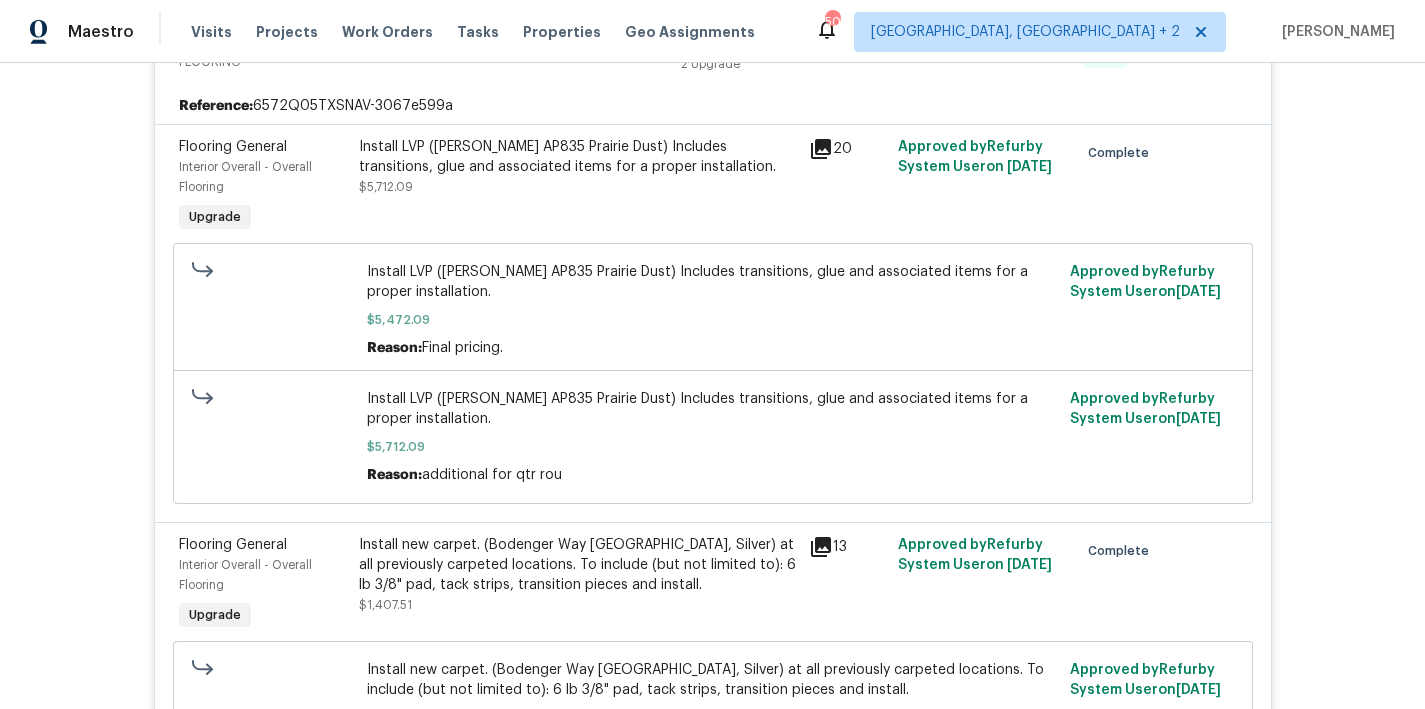 scroll, scrollTop: 619, scrollLeft: 0, axis: vertical 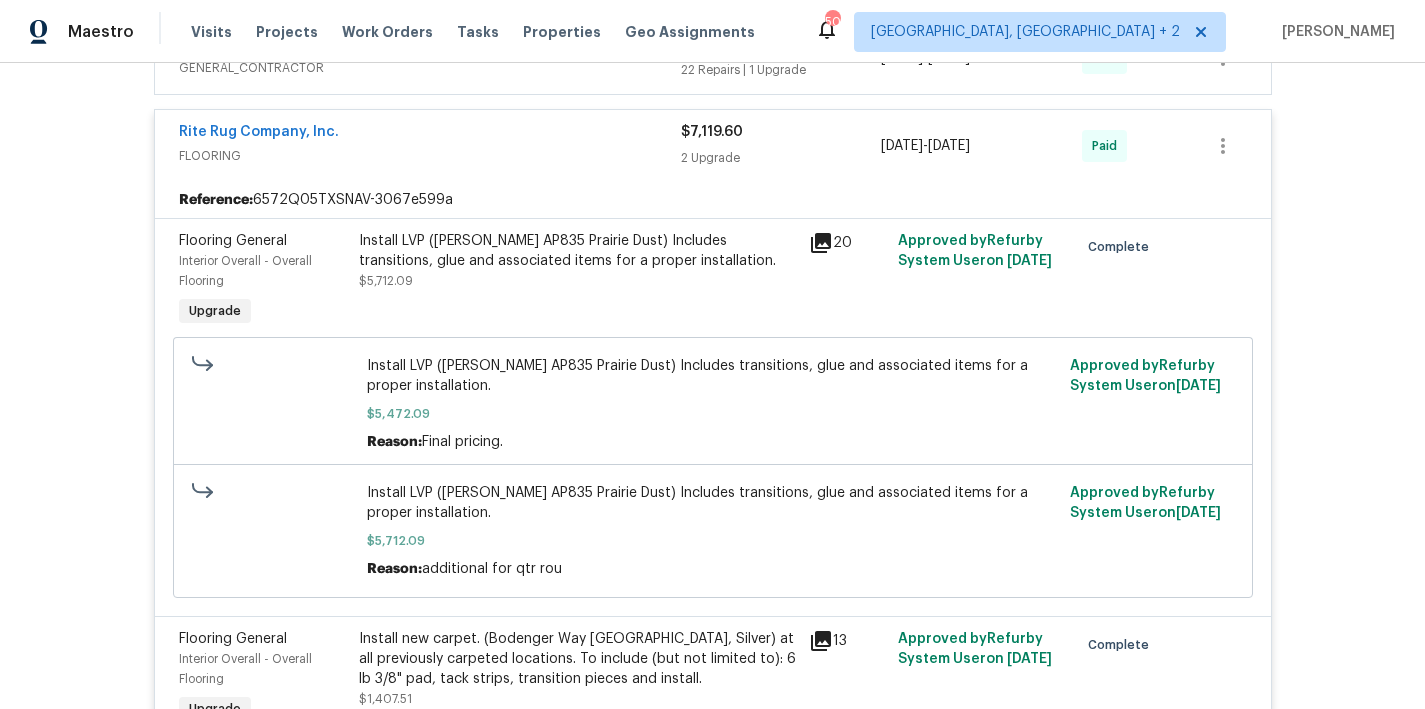 click on "FLOORING" at bounding box center (430, 156) 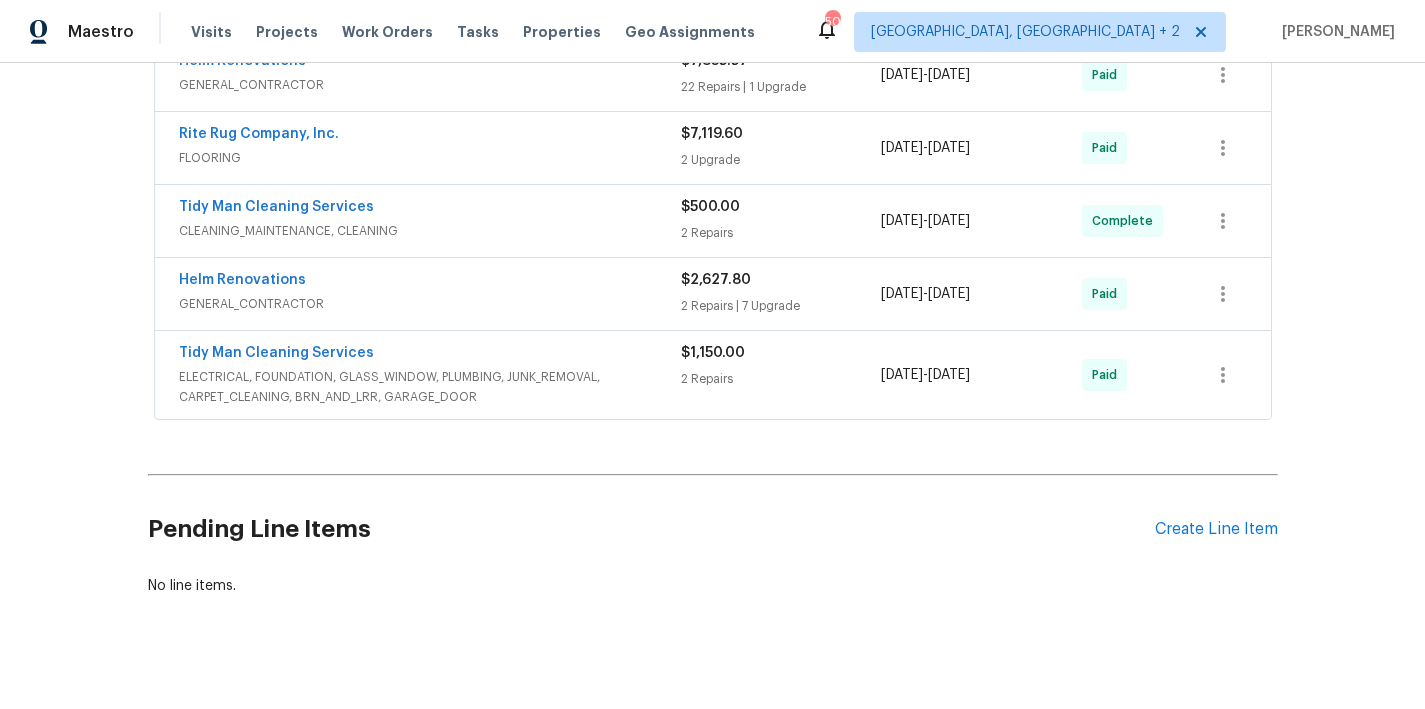 scroll, scrollTop: 582, scrollLeft: 0, axis: vertical 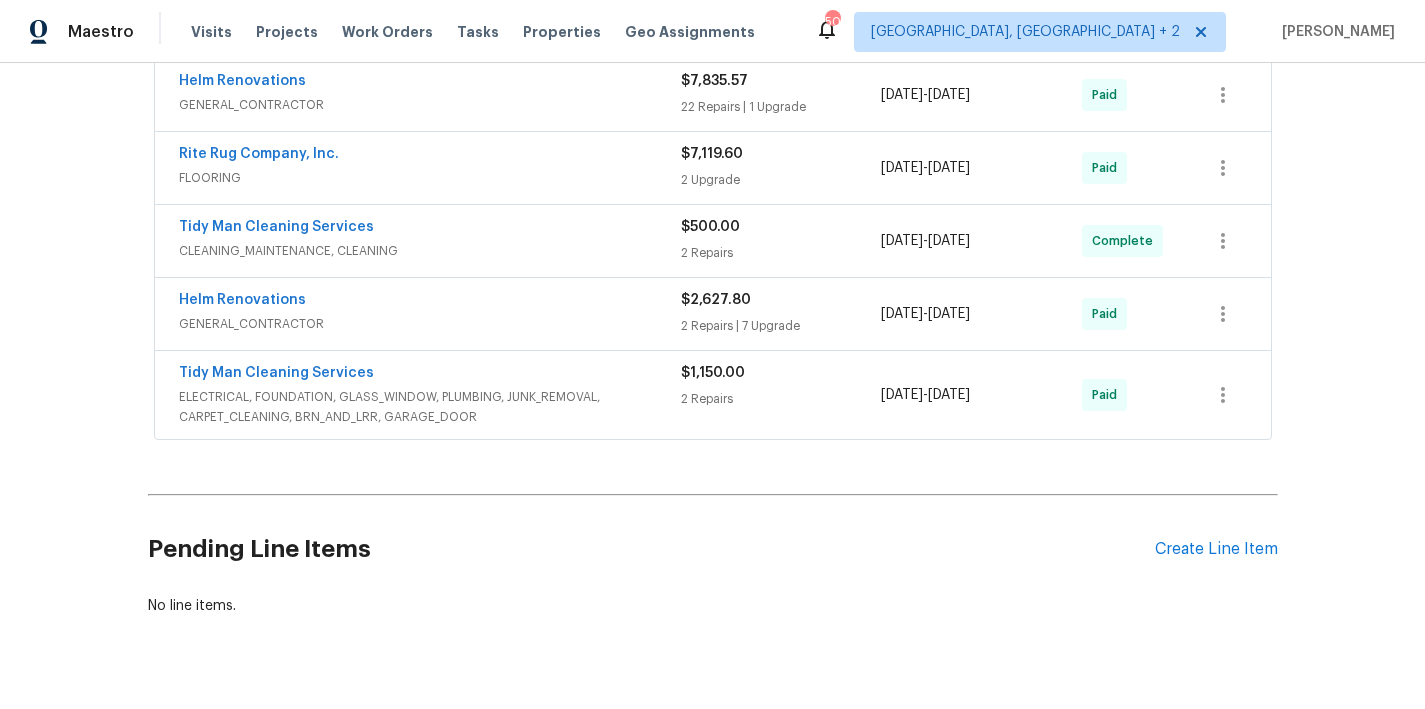 click on "Rite Rug Company, Inc." at bounding box center (430, 156) 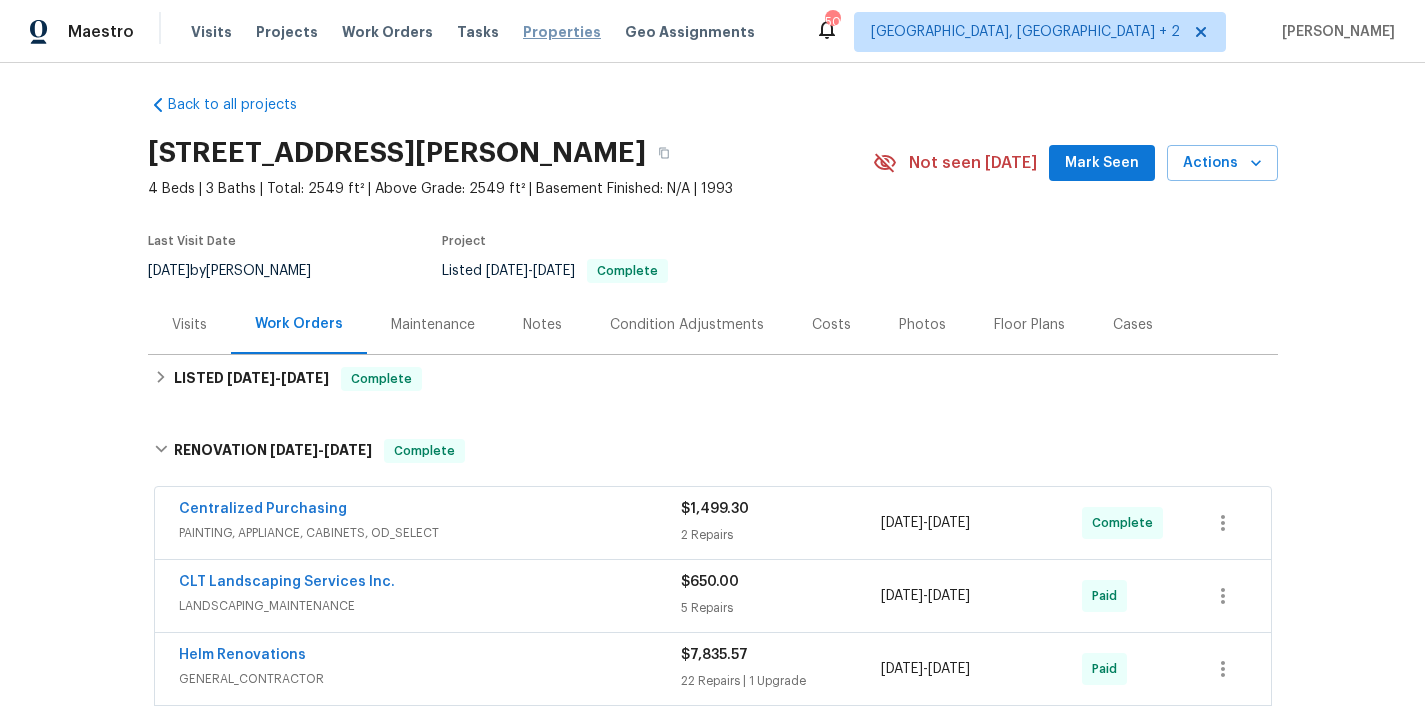 scroll, scrollTop: 0, scrollLeft: 0, axis: both 